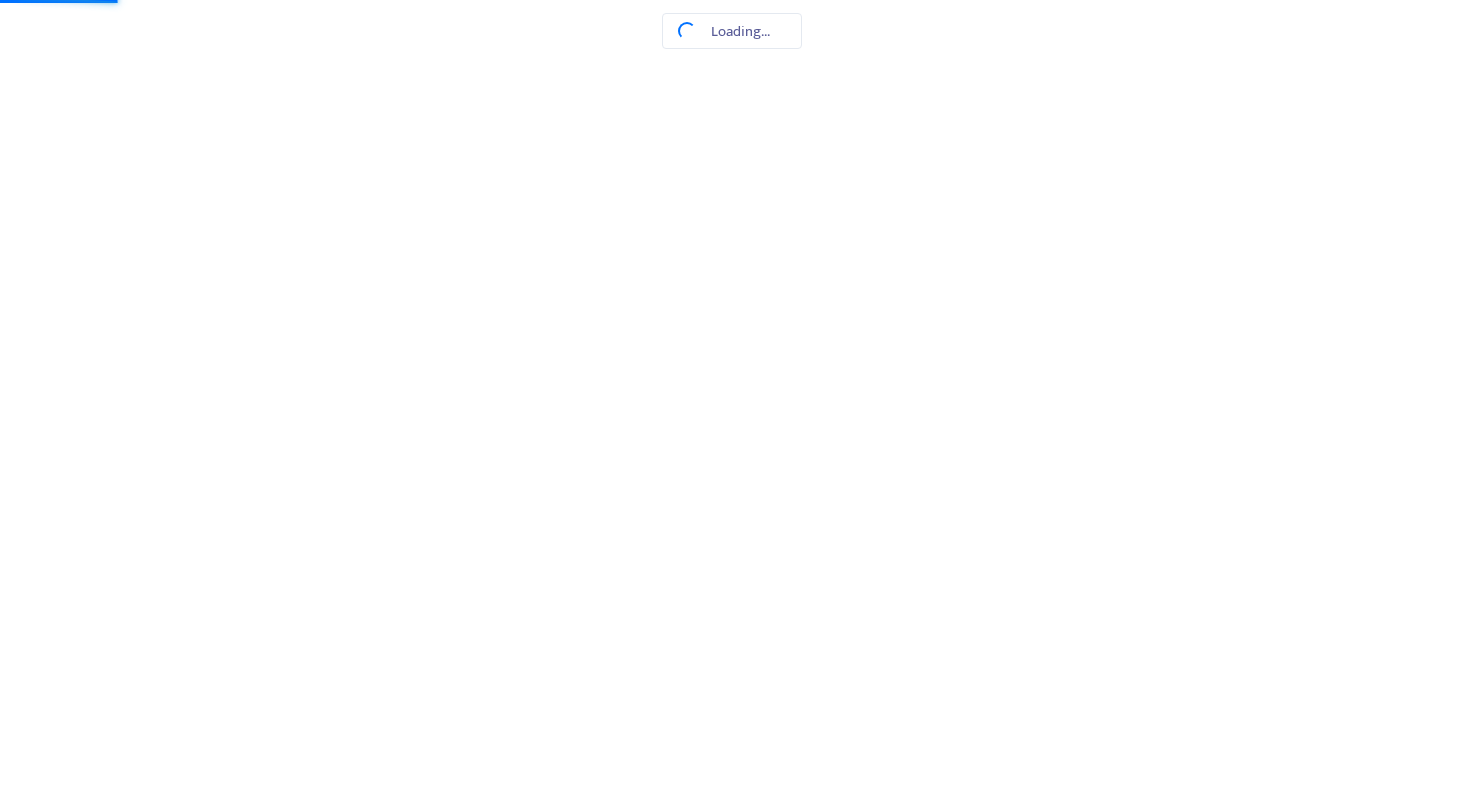 scroll, scrollTop: 0, scrollLeft: 0, axis: both 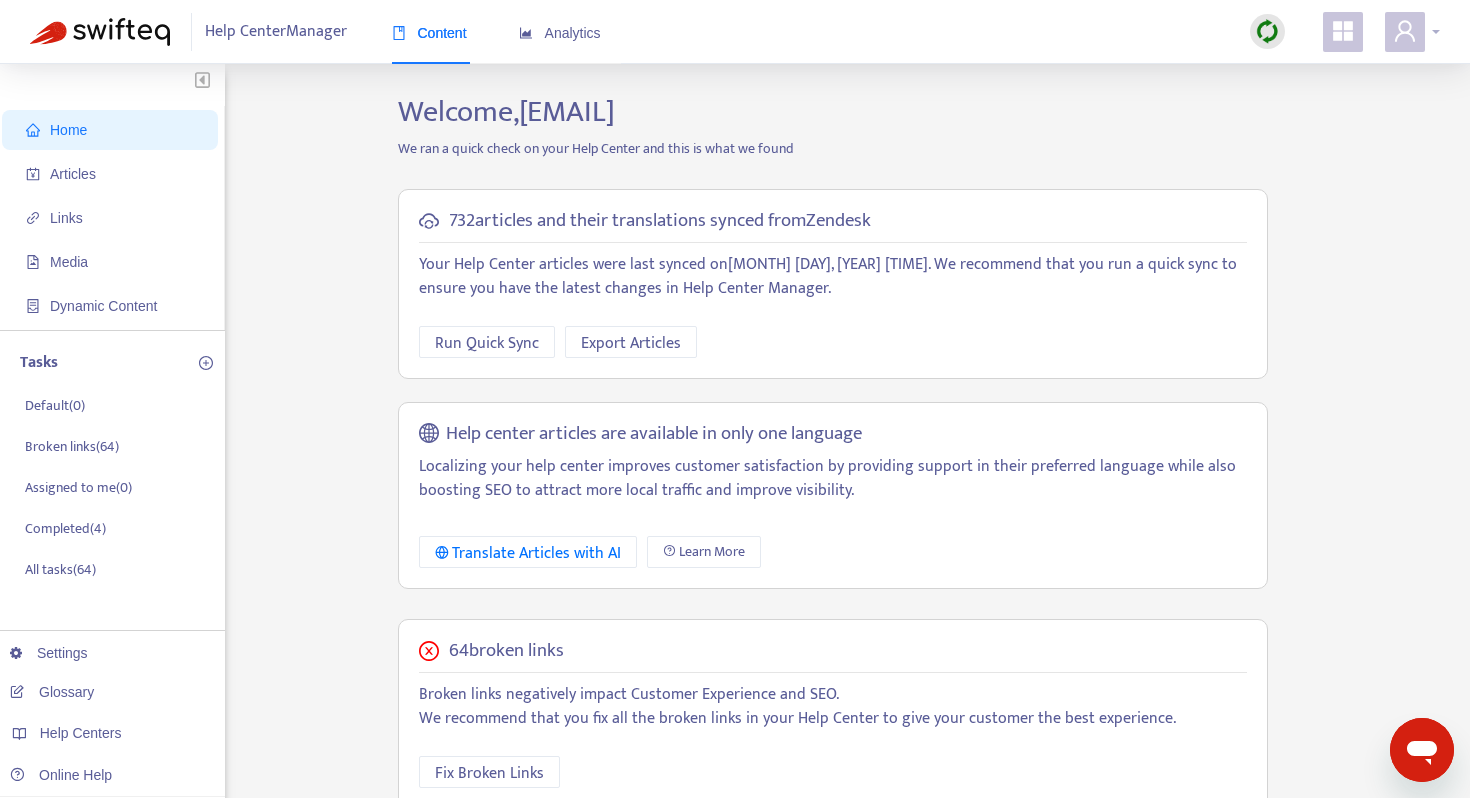 click 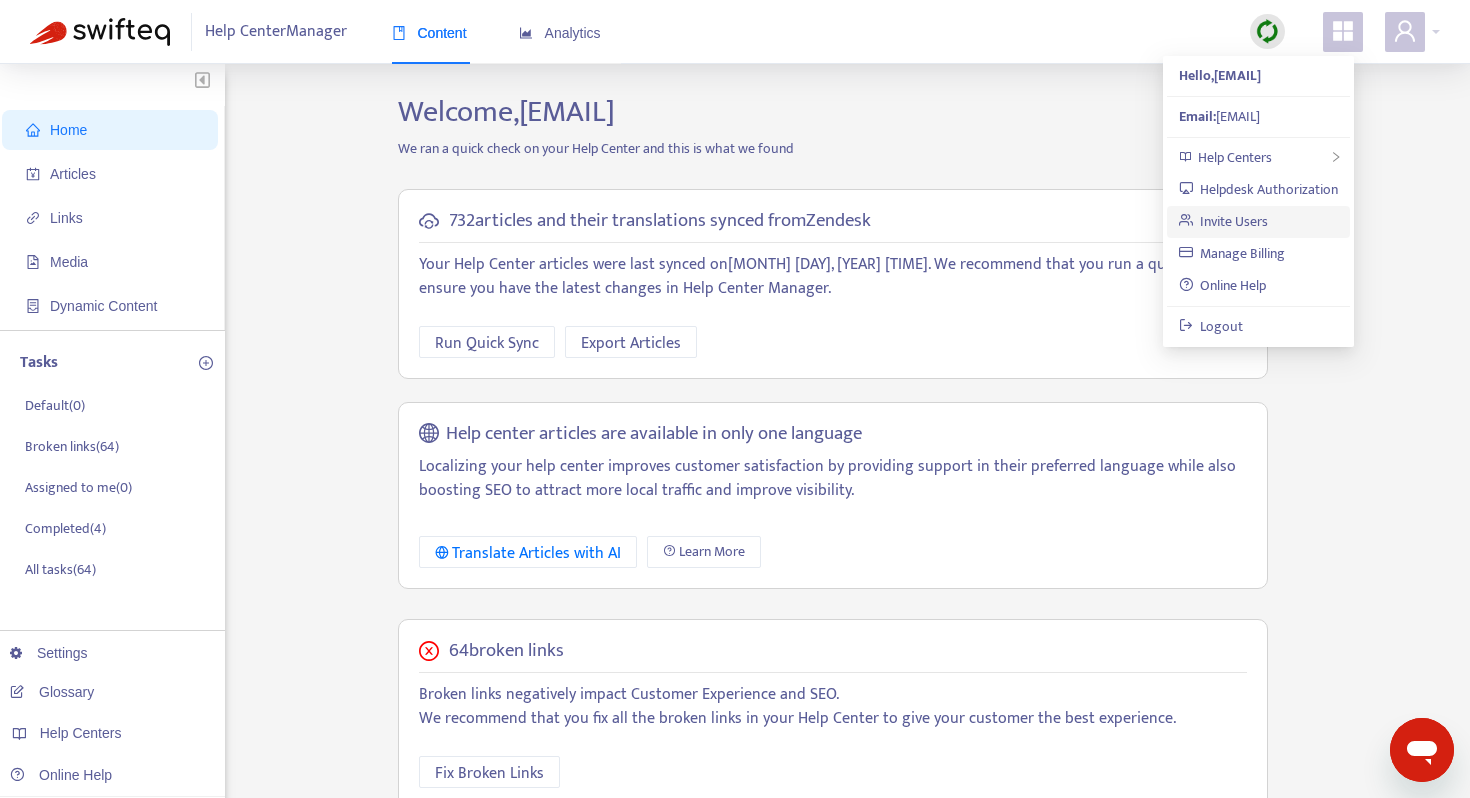 click on "Invite Users" at bounding box center [1224, 221] 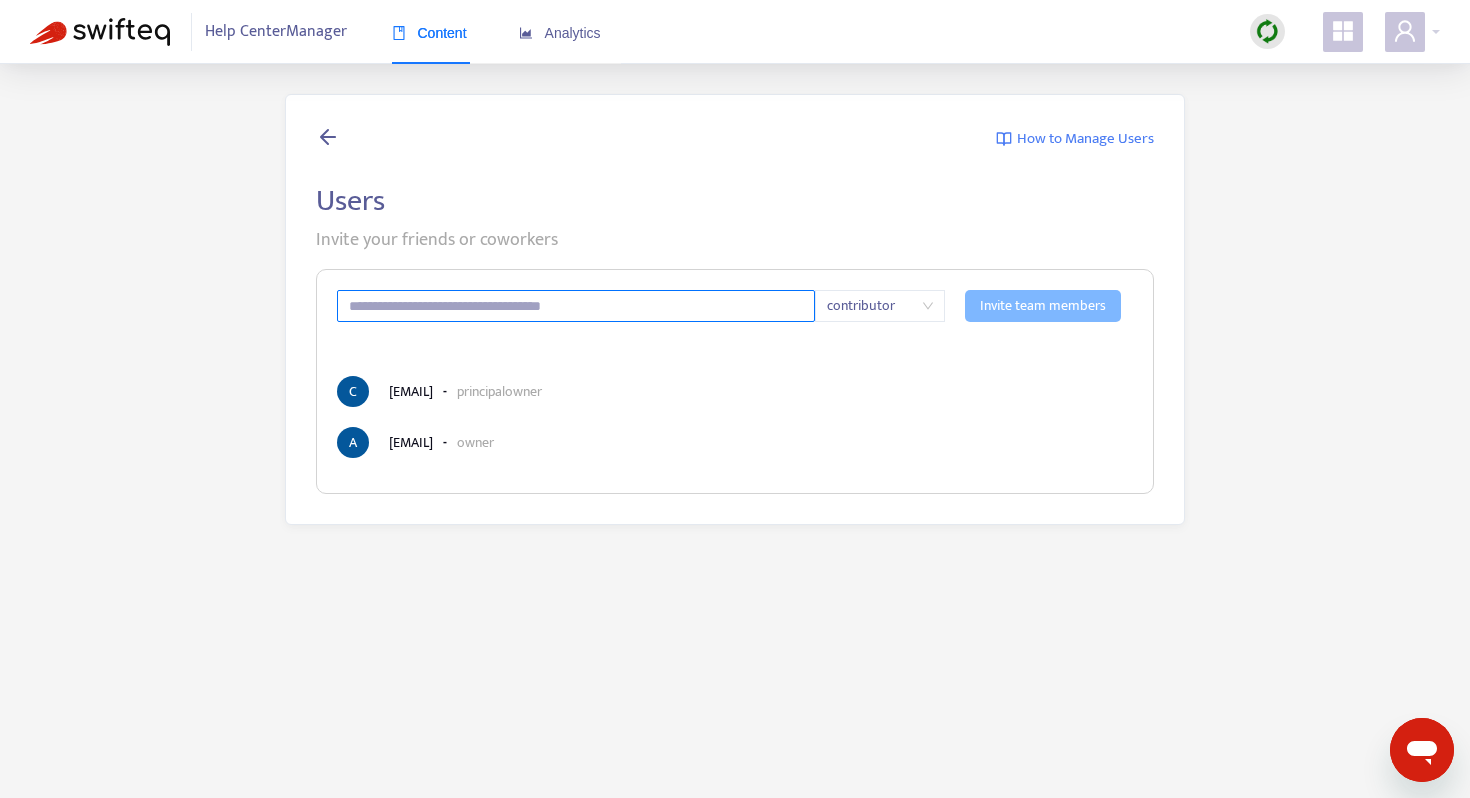 click at bounding box center (576, 306) 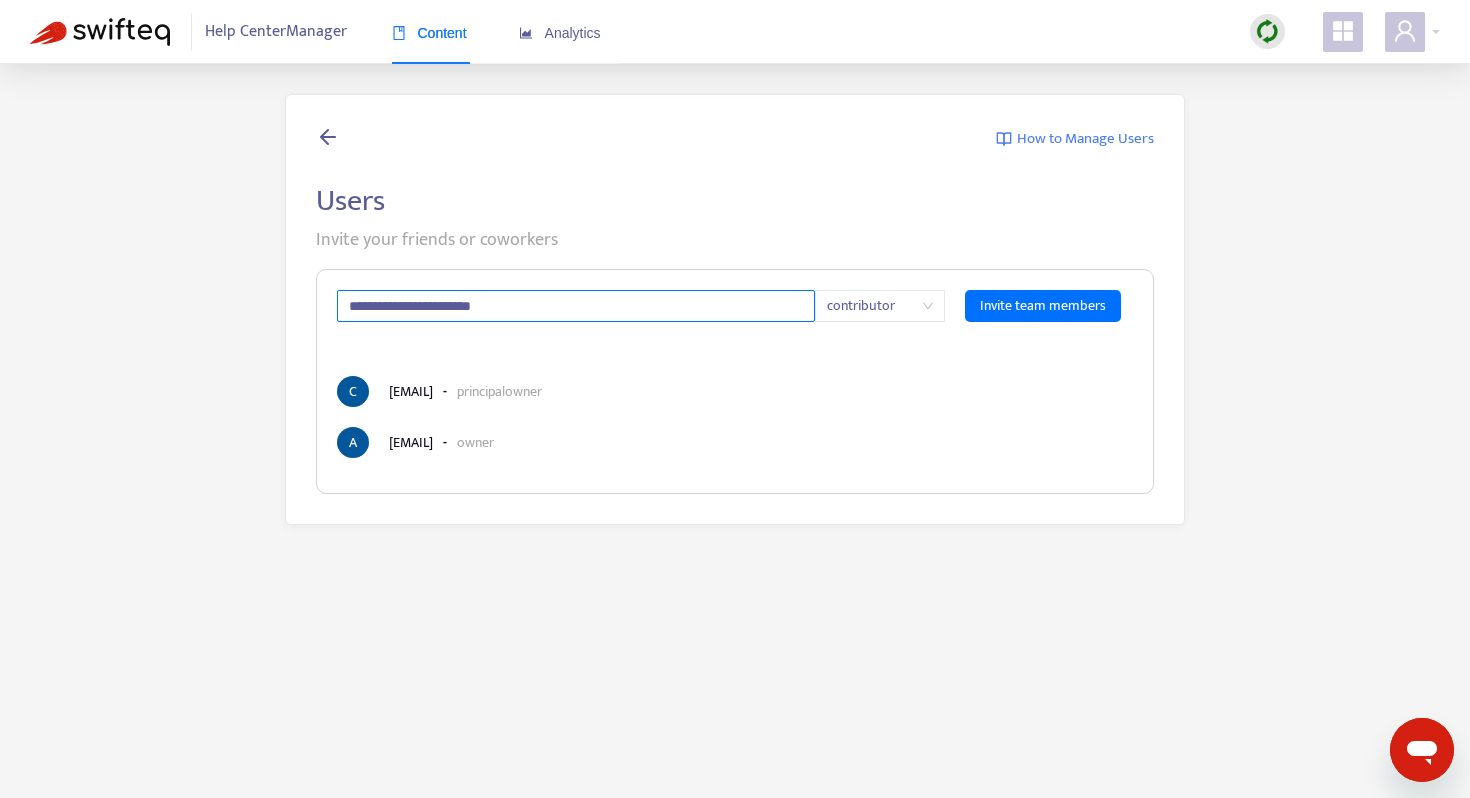 click on "contributor" at bounding box center [880, 306] 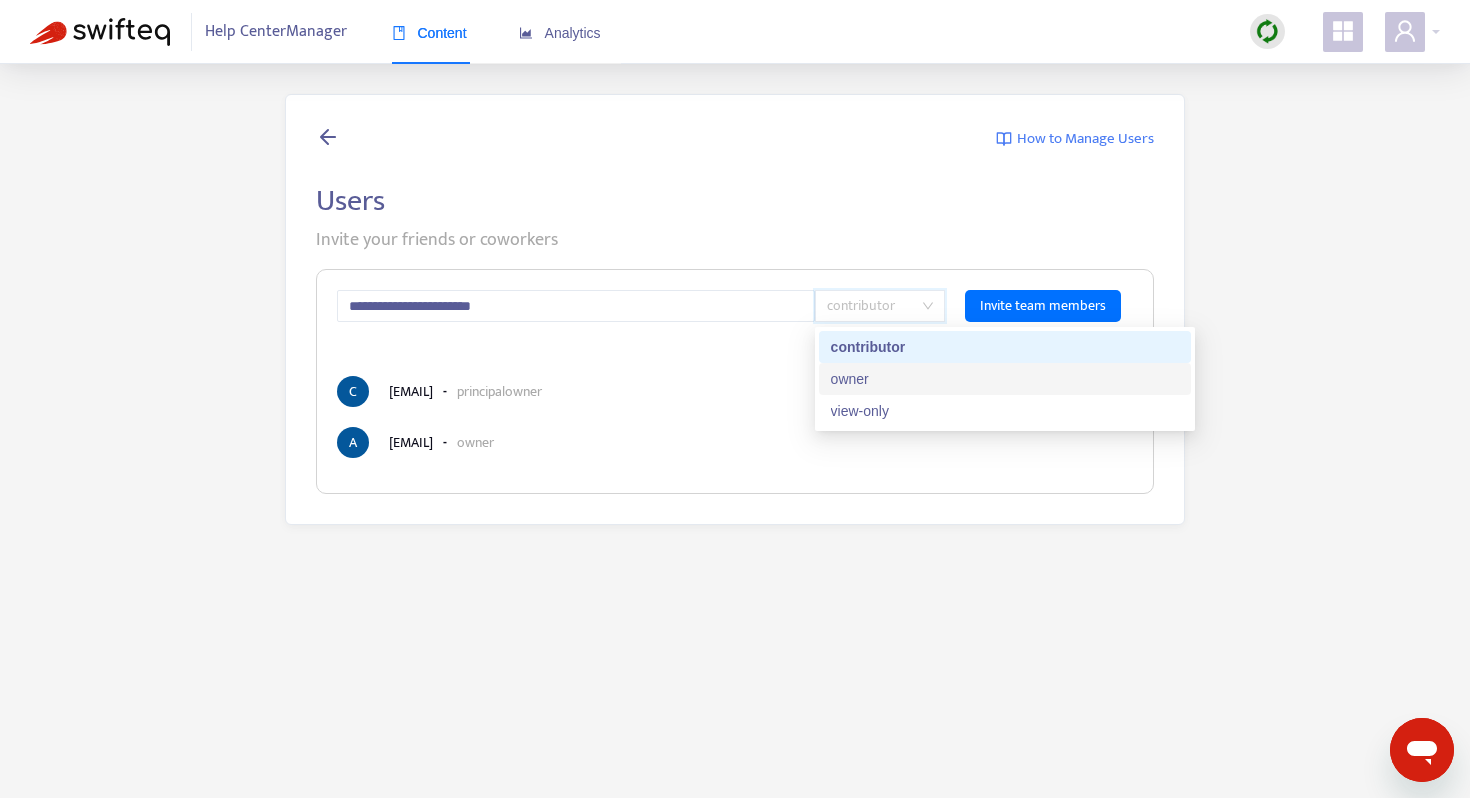 click on "owner" at bounding box center (1005, 379) 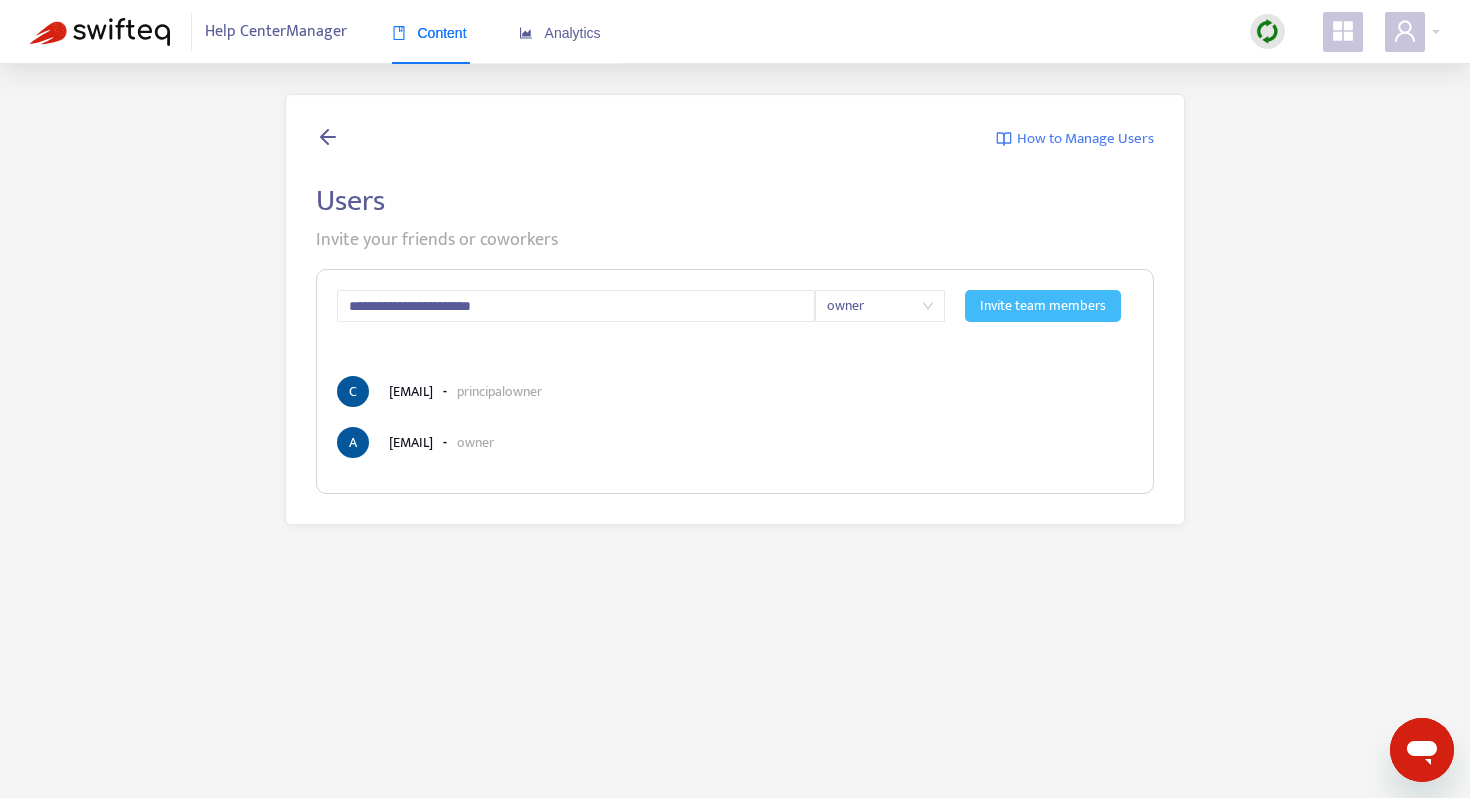 click on "Invite team members" at bounding box center [1043, 306] 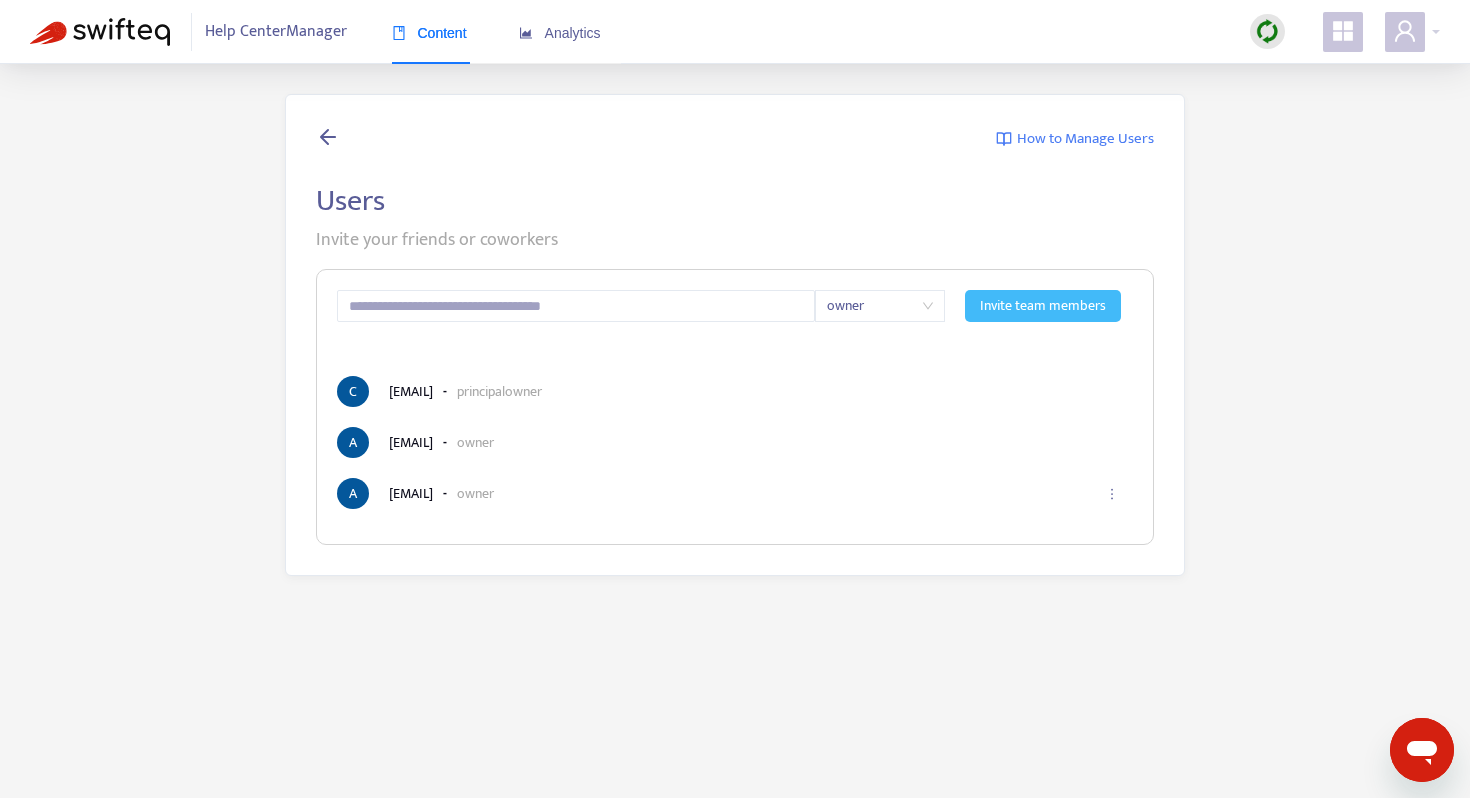 click 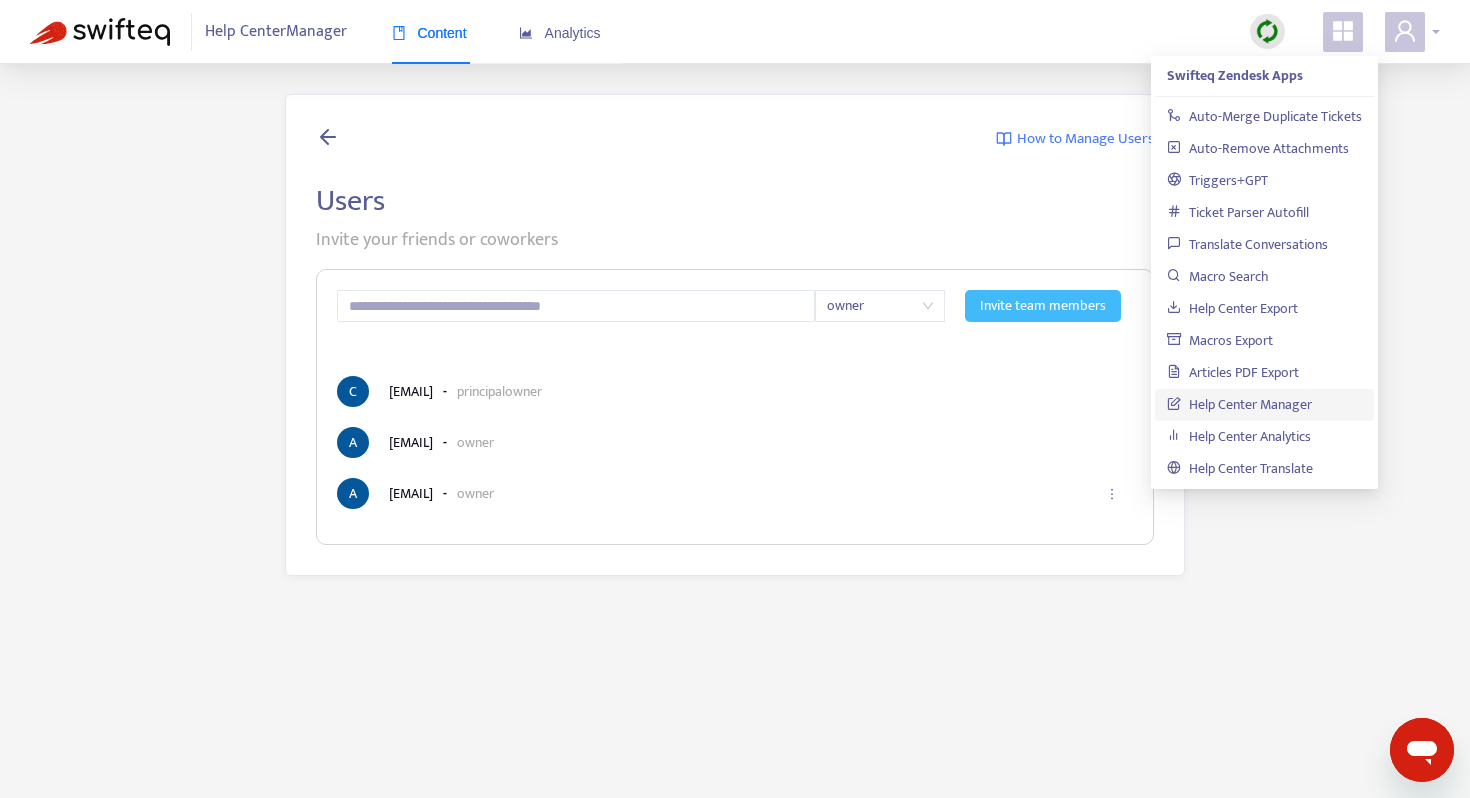 click 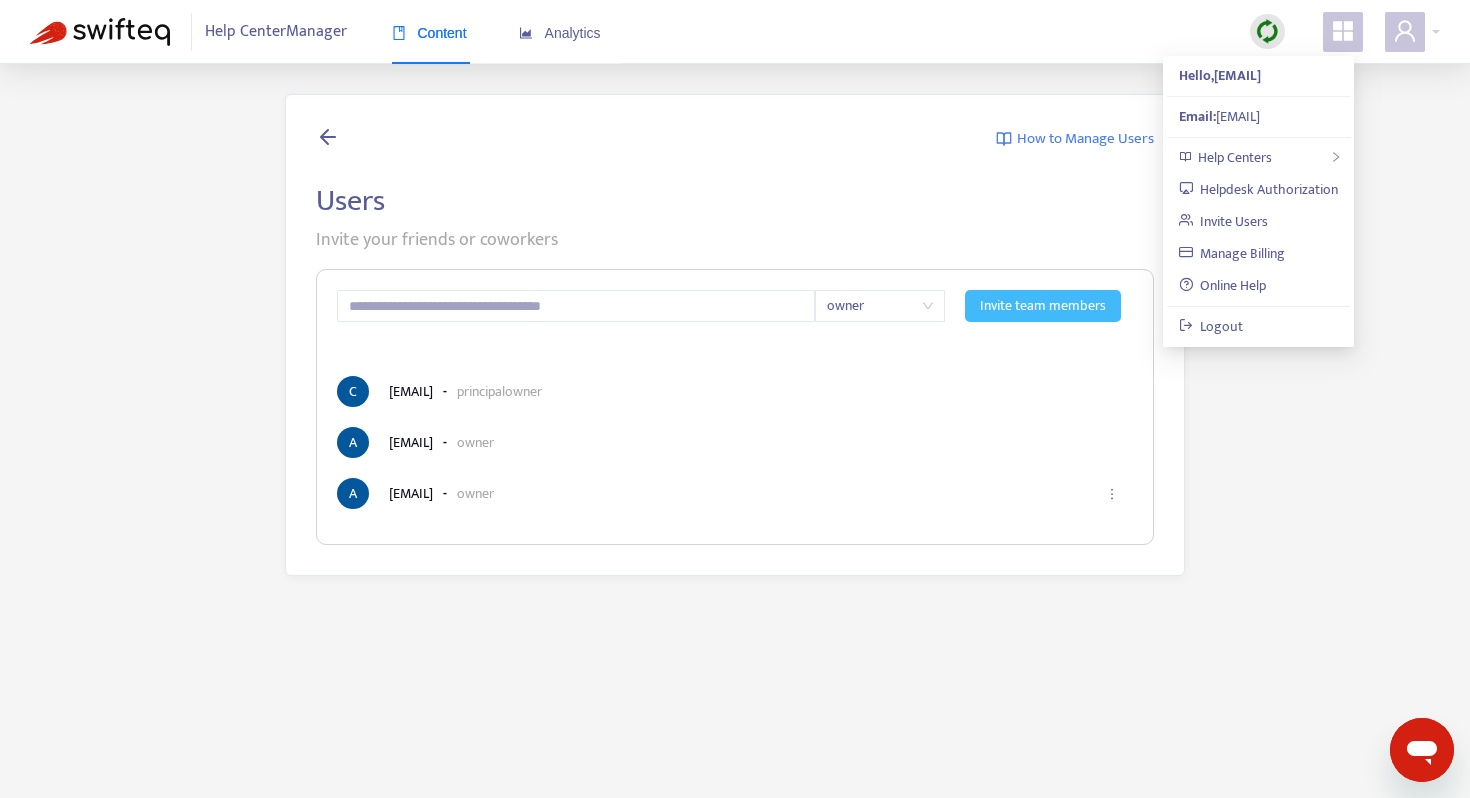 click on "How to Manage Users Users Invite your friends or coworkers owner Invite team members [EMAIL] - principal owner [EMAIL] - owner [EMAIL] - owner" at bounding box center (735, 335) 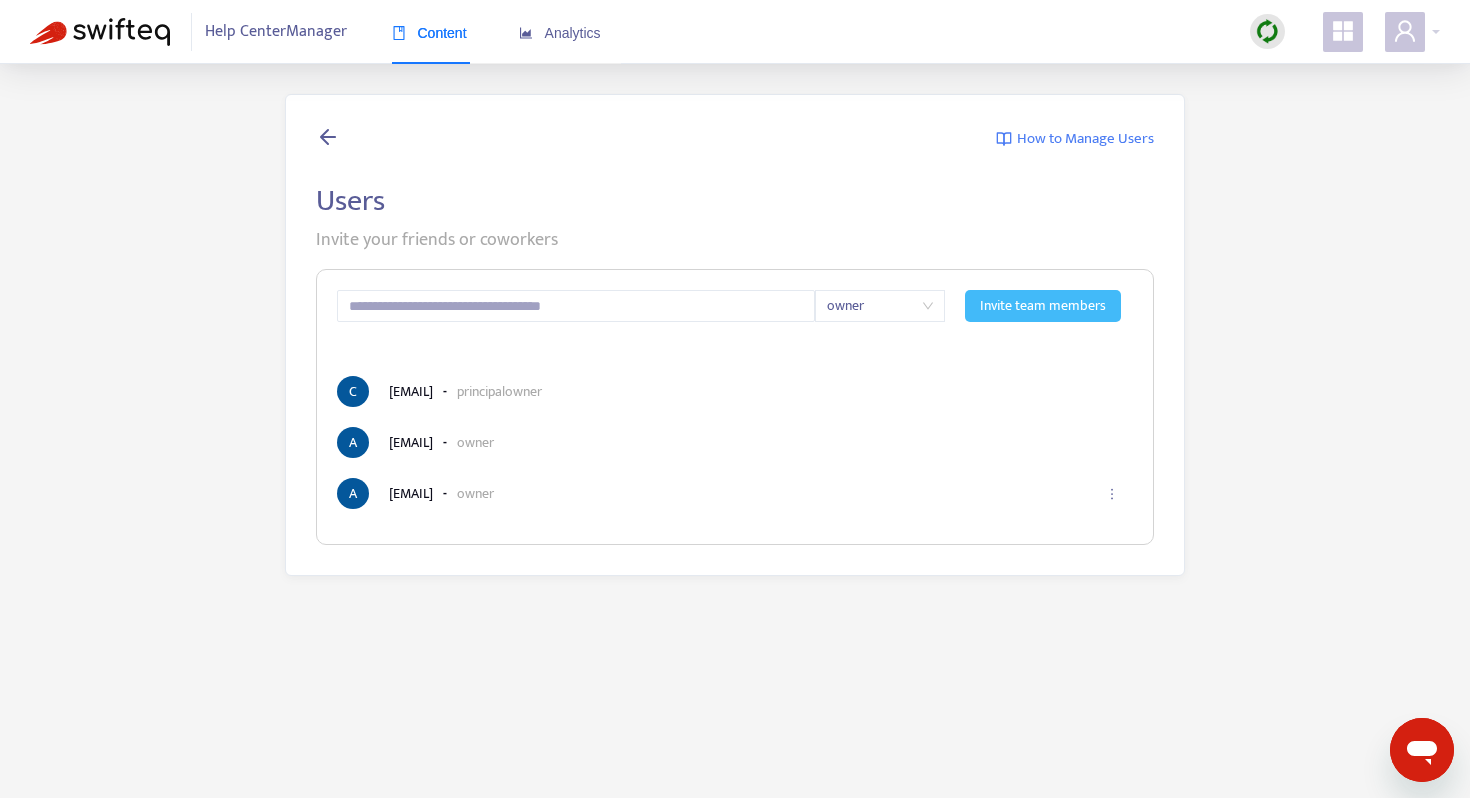 click on "Content" at bounding box center [429, 33] 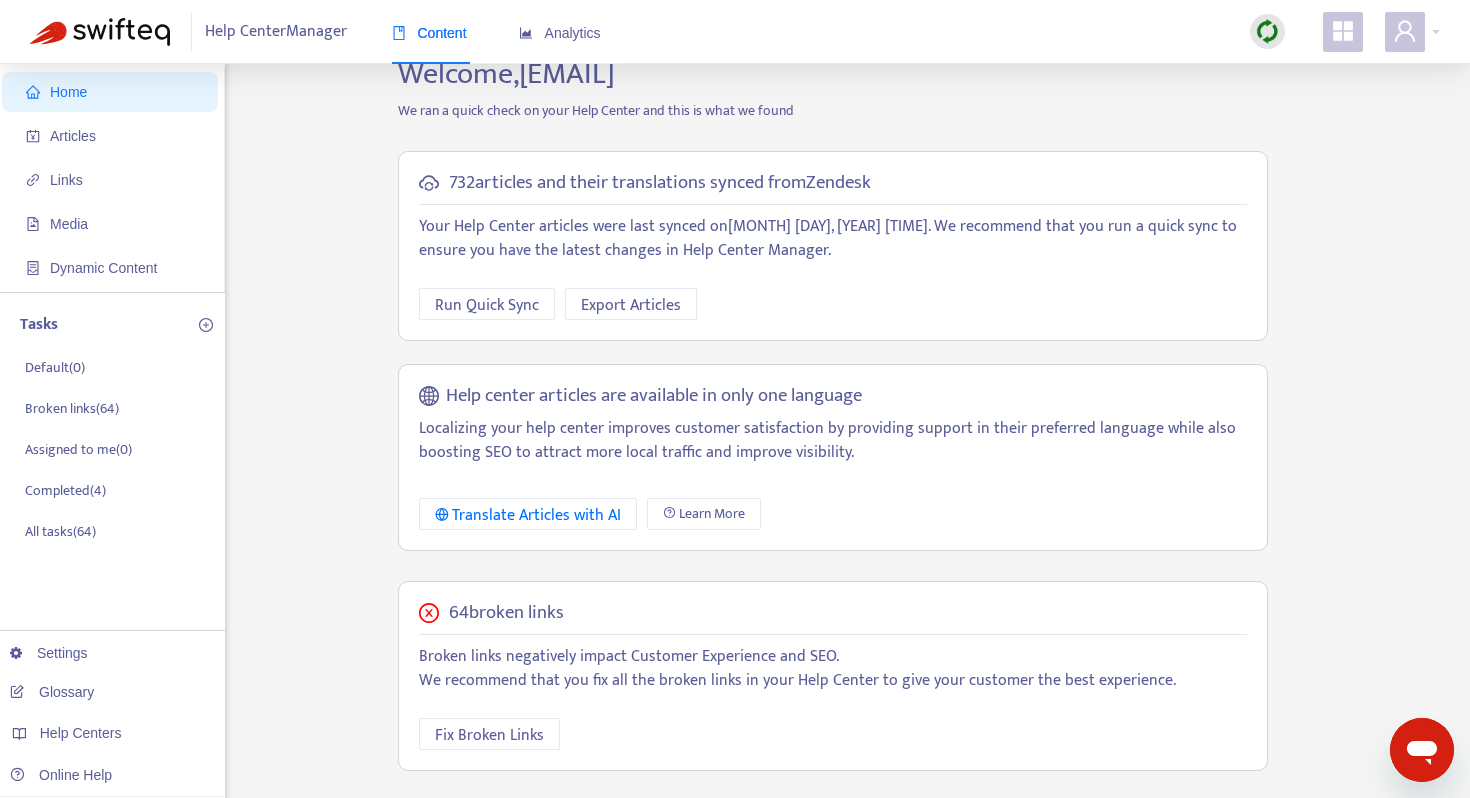 scroll, scrollTop: 0, scrollLeft: 0, axis: both 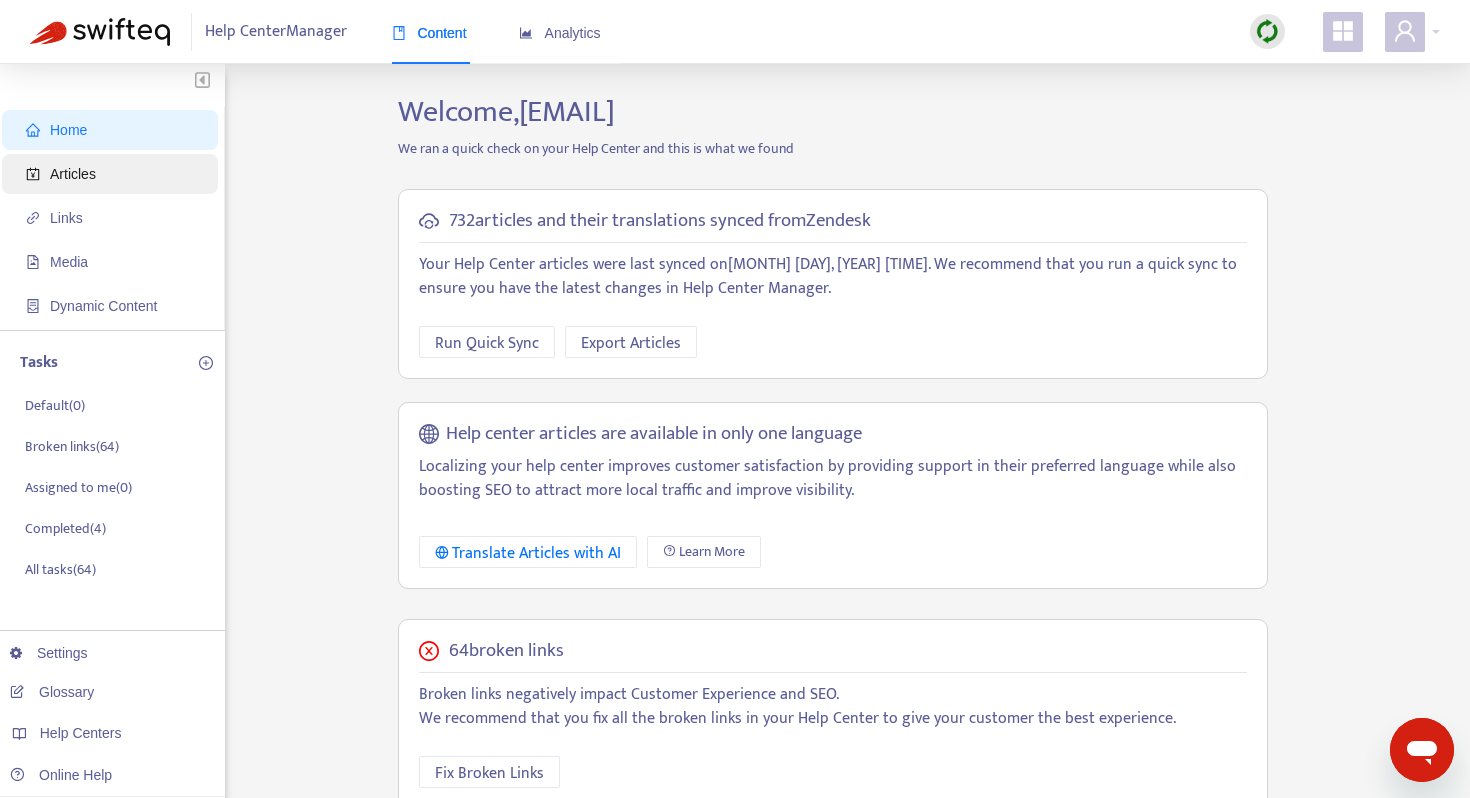 click on "Articles" at bounding box center [114, 174] 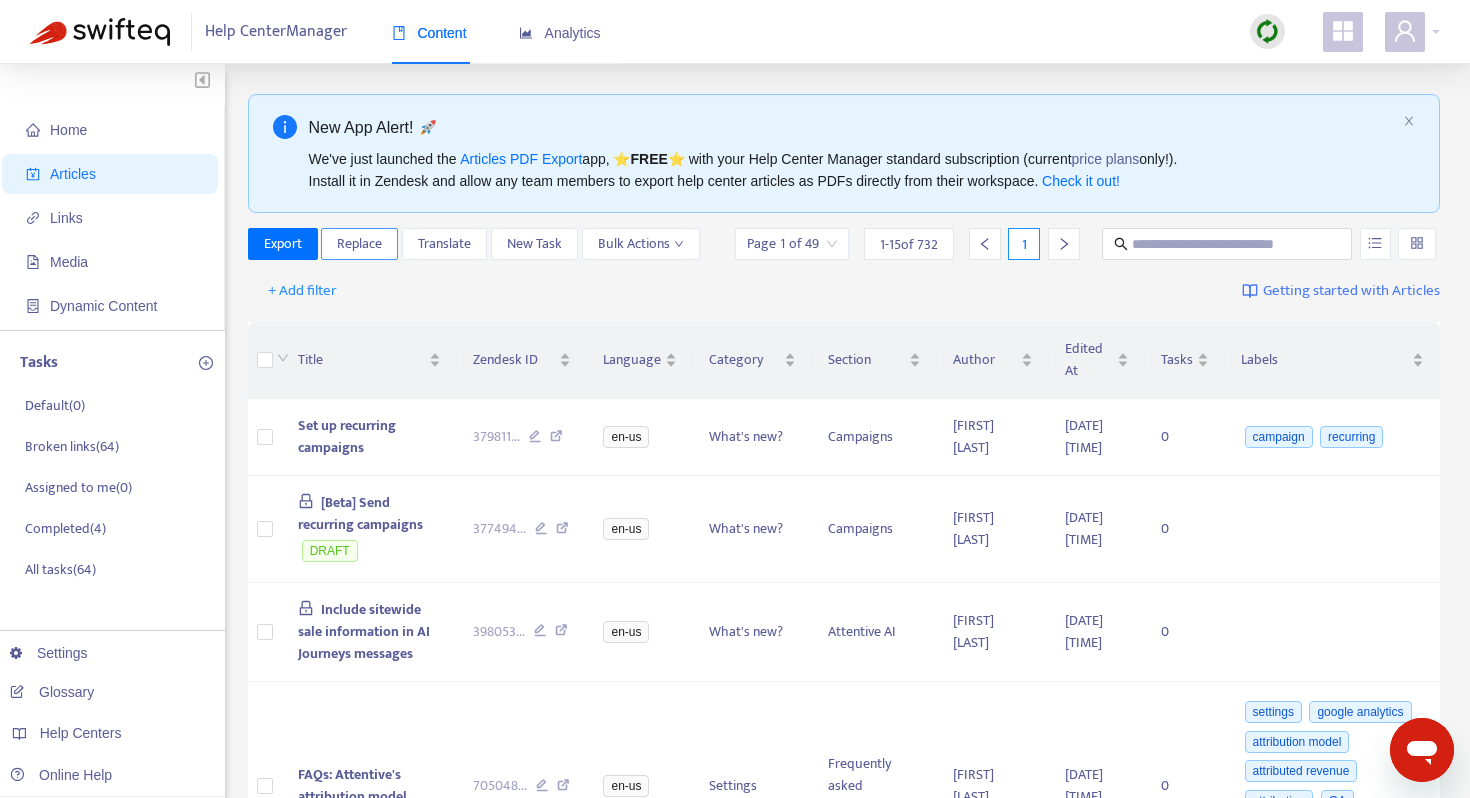 click on "Replace" at bounding box center [359, 244] 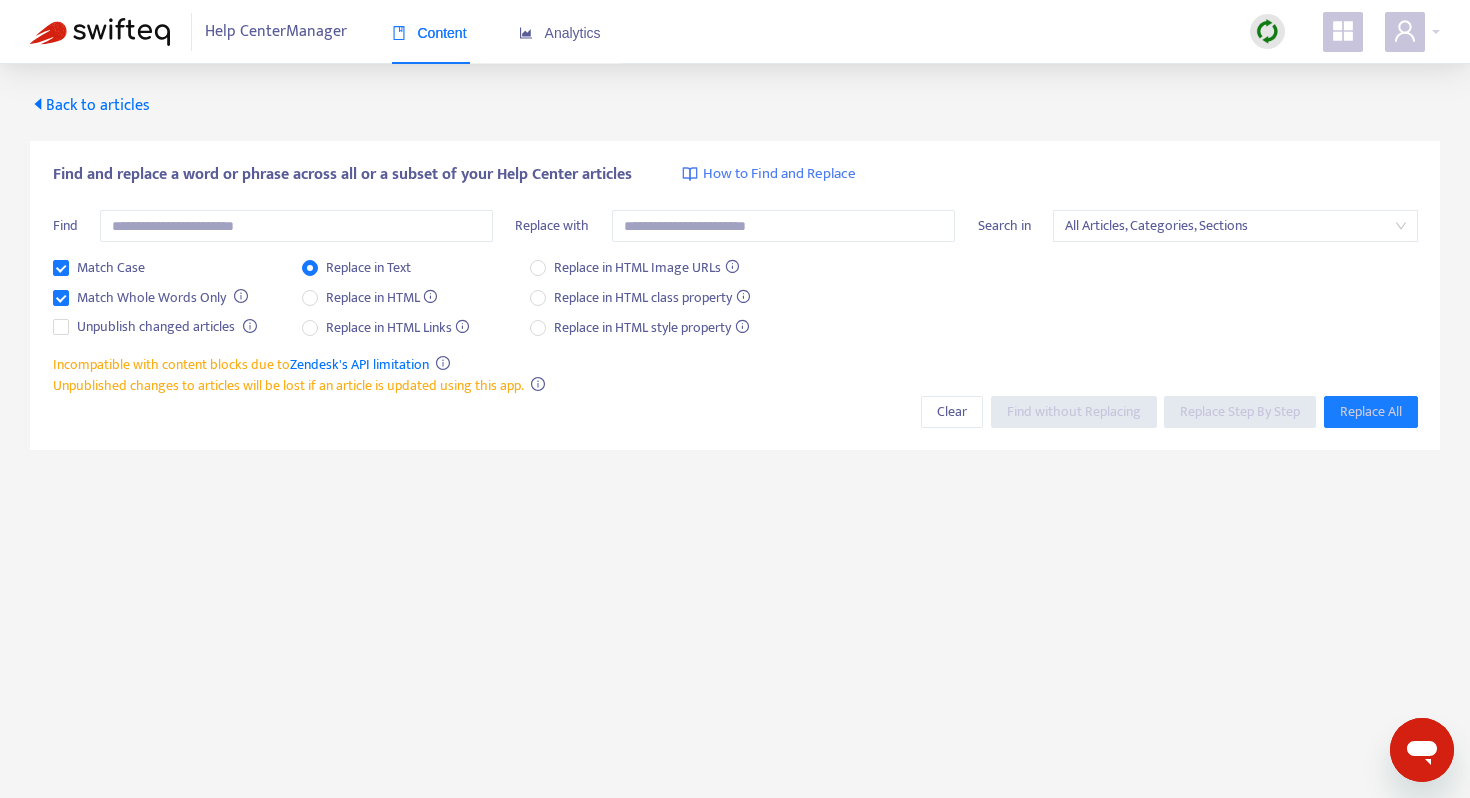 click on "Back to articles" at bounding box center [90, 105] 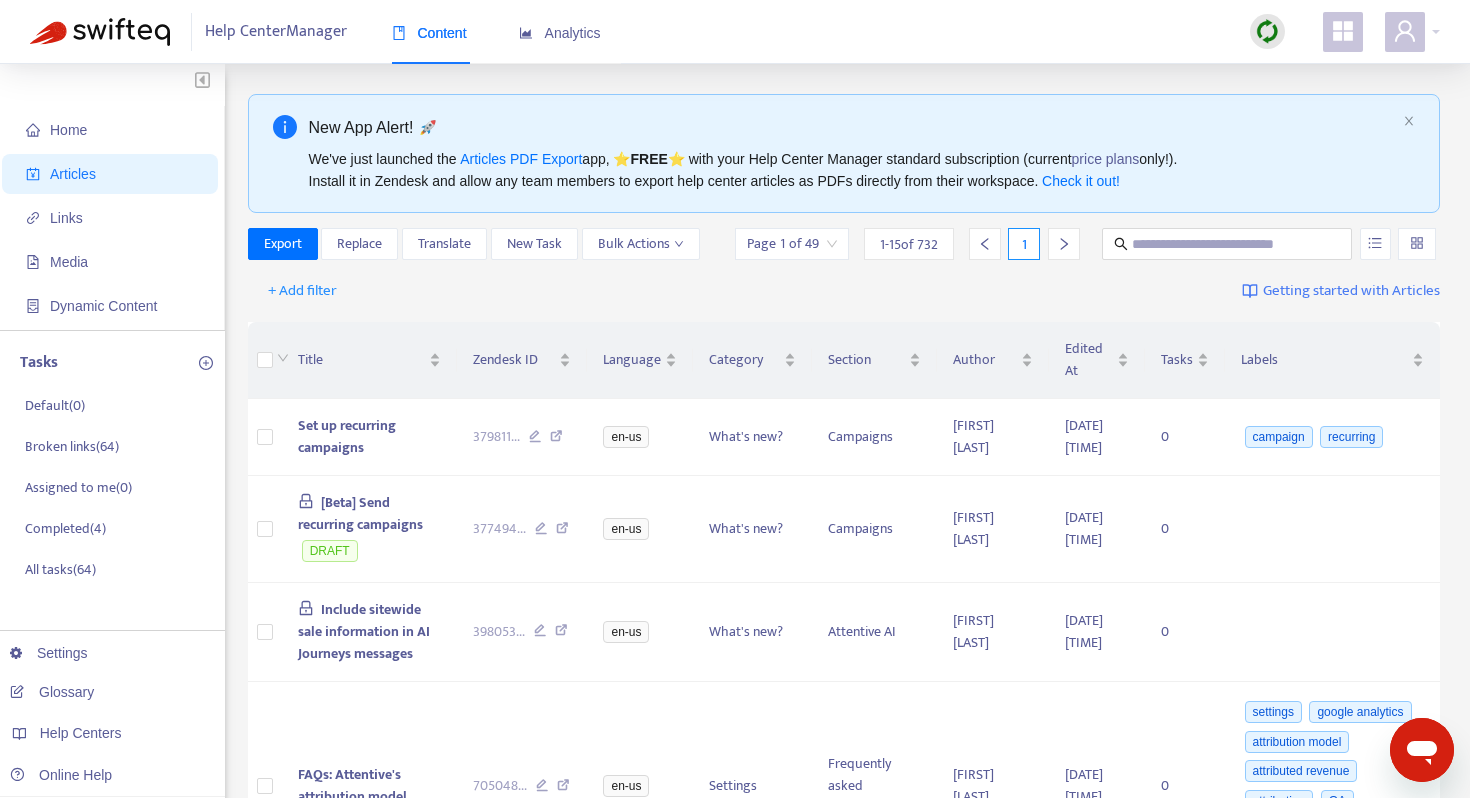 click on "Articles" at bounding box center [73, 174] 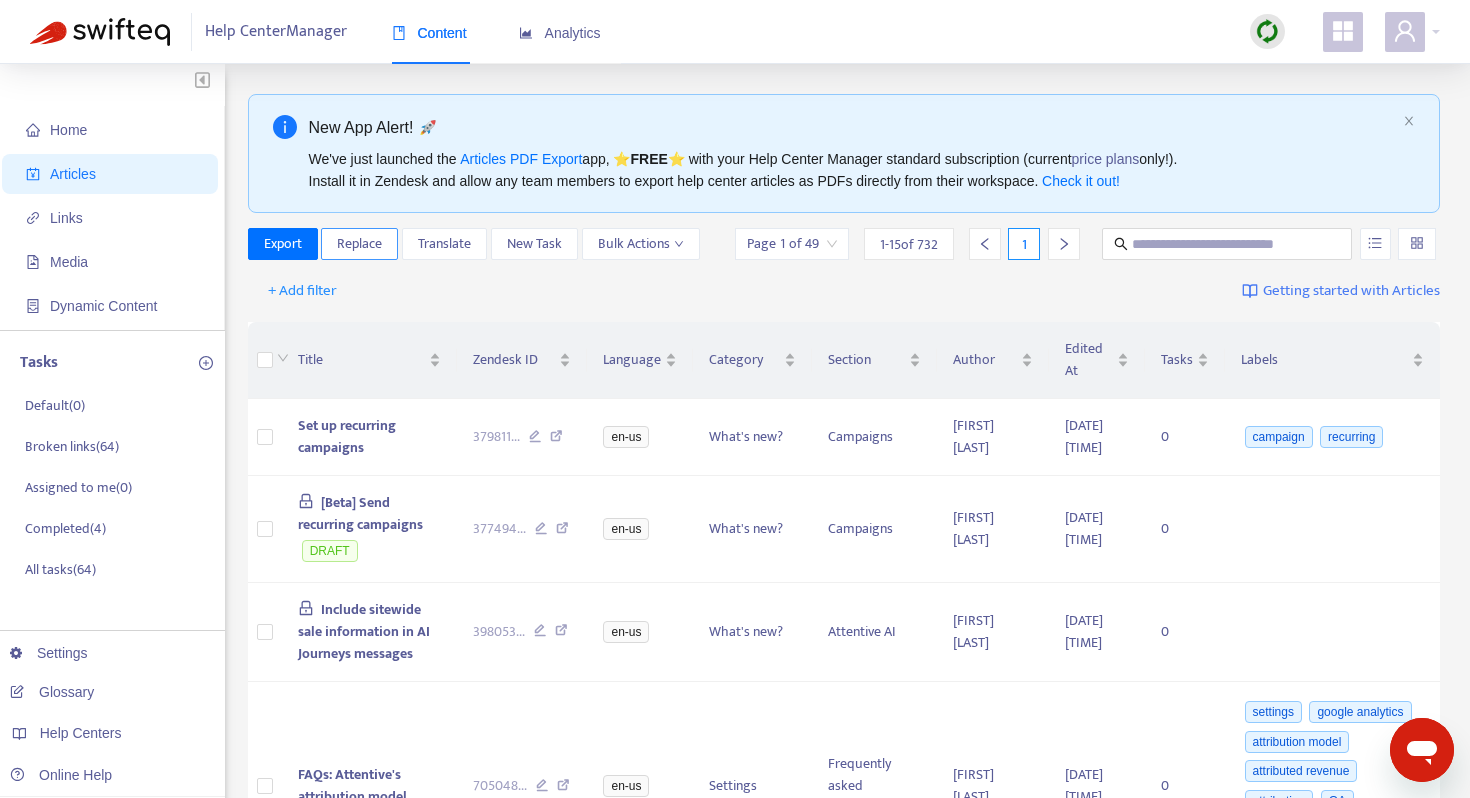 click on "Replace" at bounding box center (359, 244) 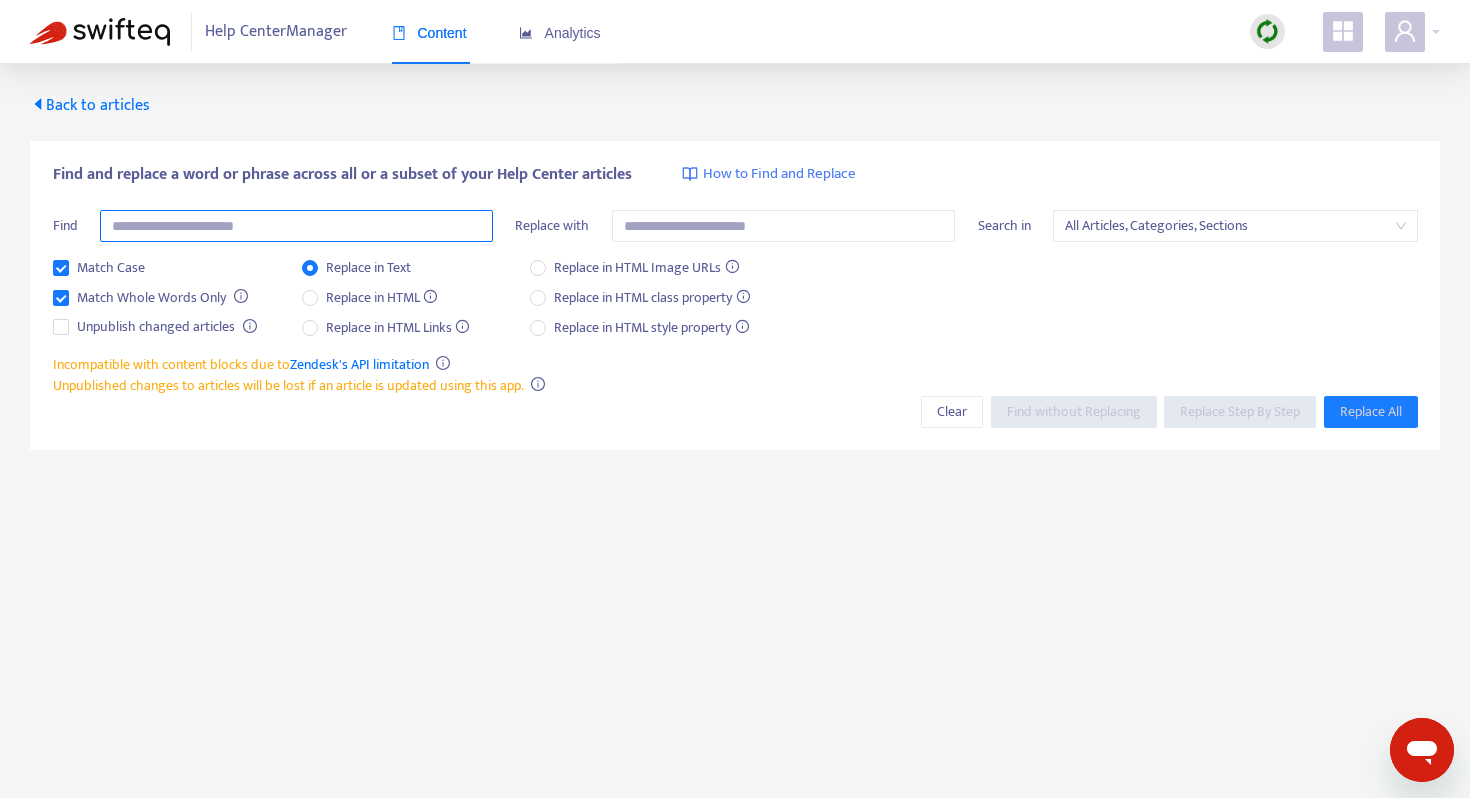 click at bounding box center (296, 226) 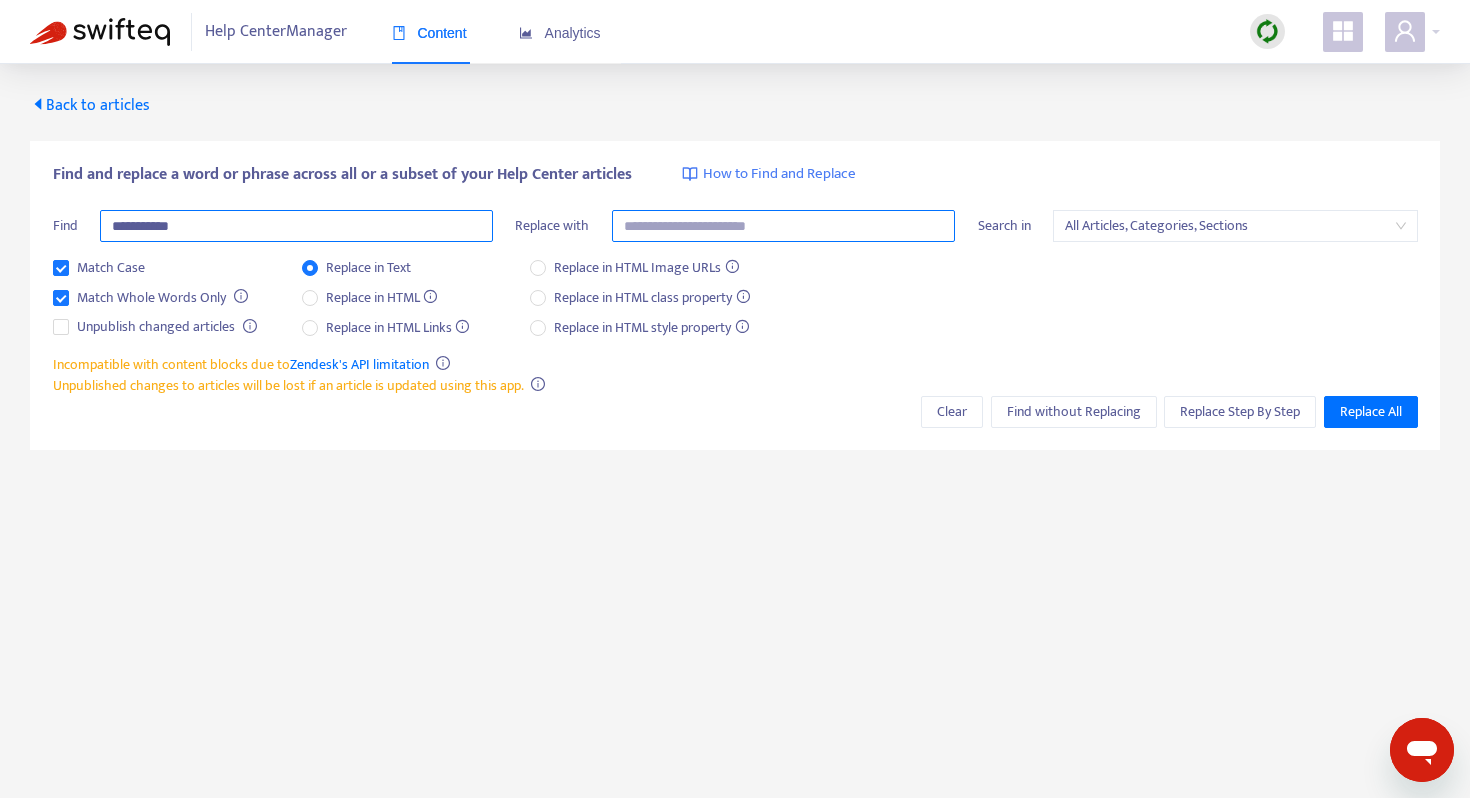 type on "**********" 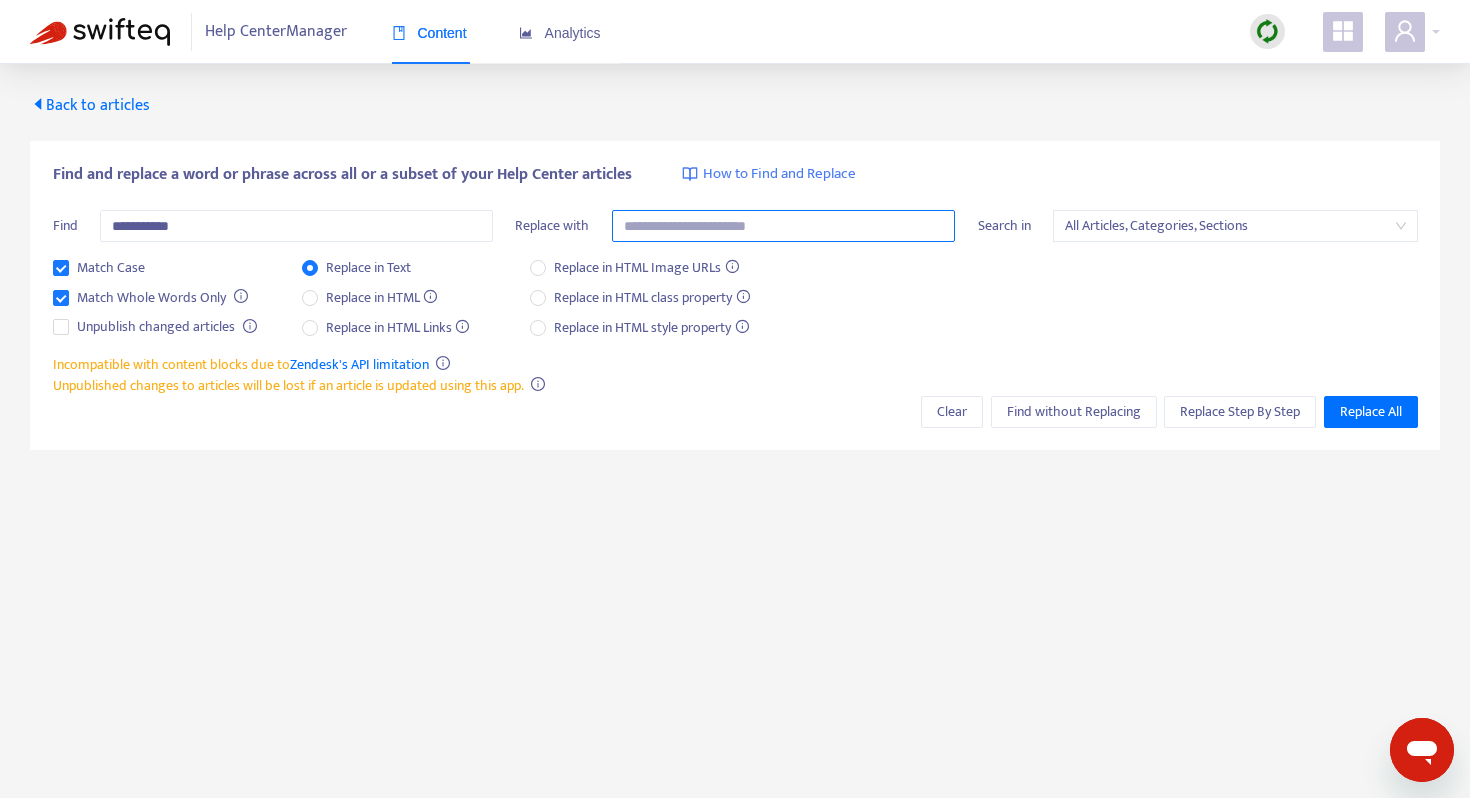 click at bounding box center [784, 226] 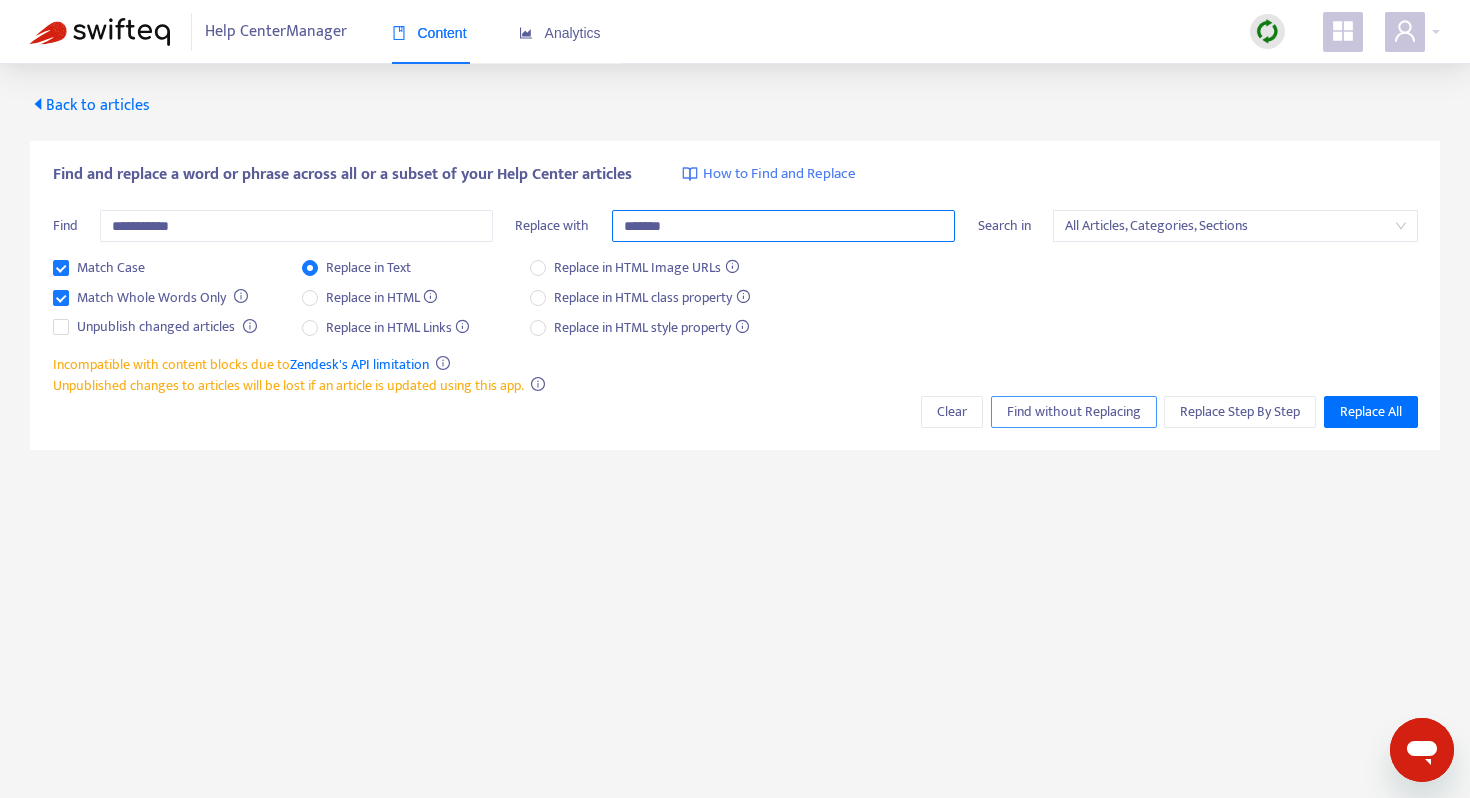 type on "*******" 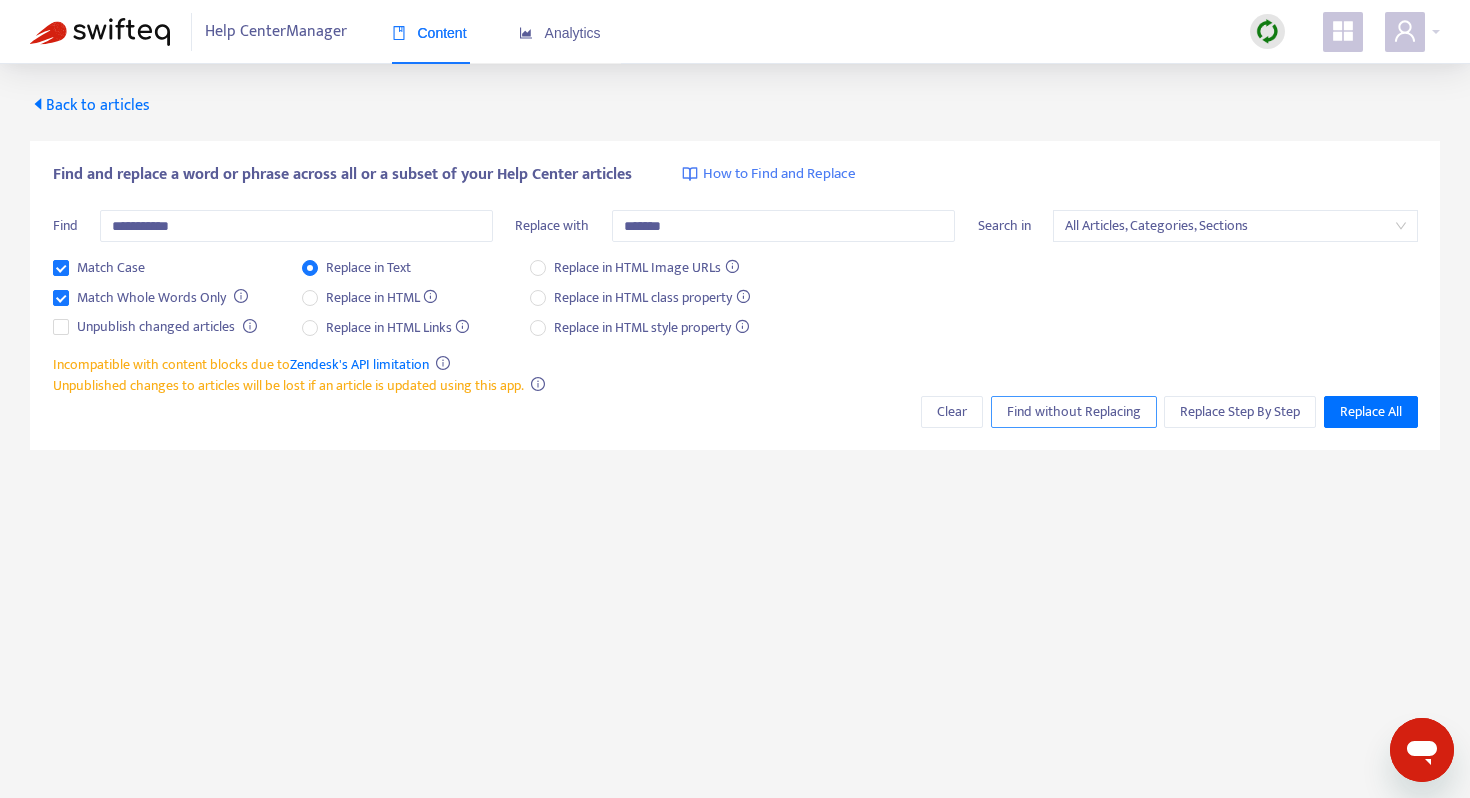 click on "Find without Replacing" at bounding box center [1074, 412] 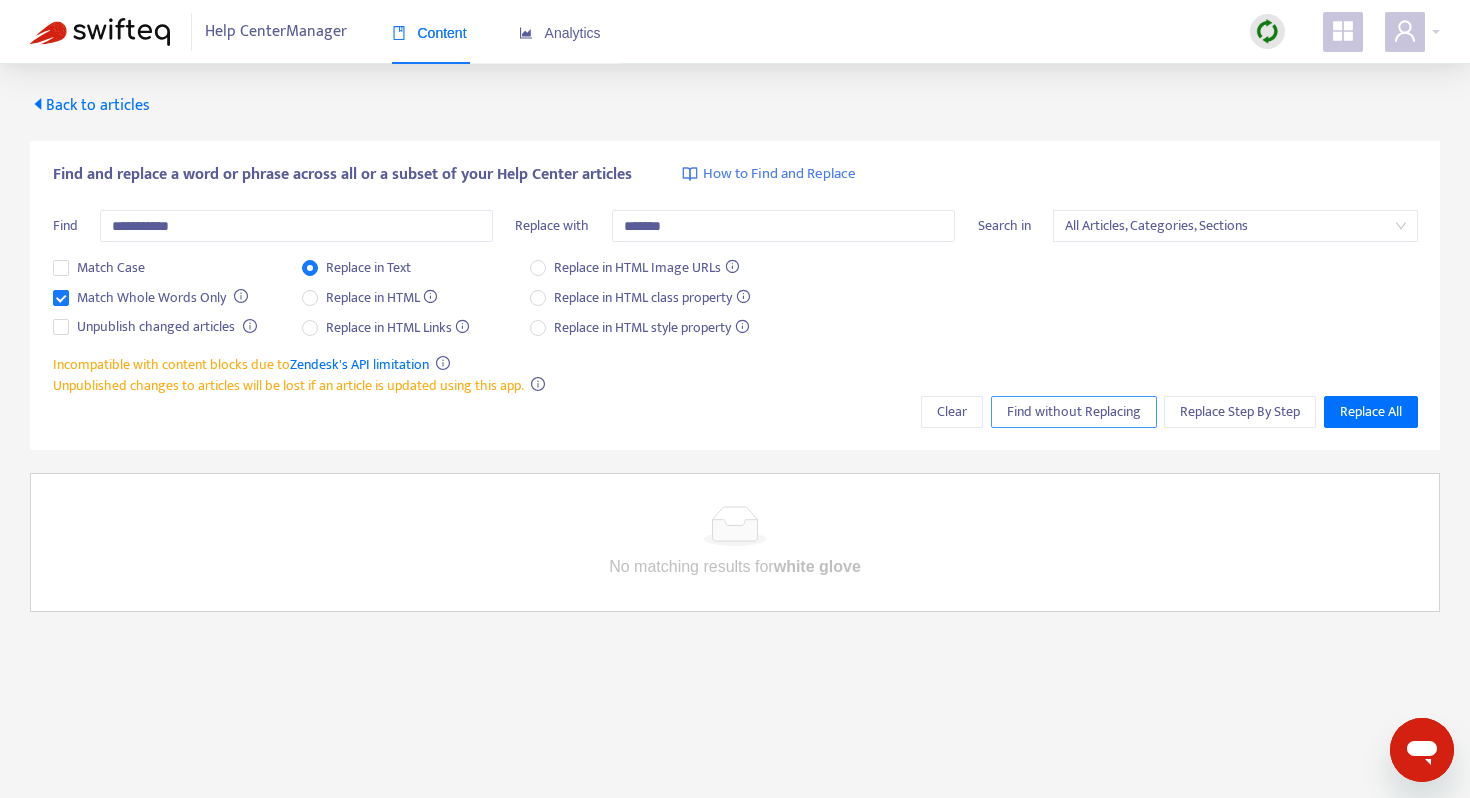 click on "Find without Replacing" at bounding box center (1074, 412) 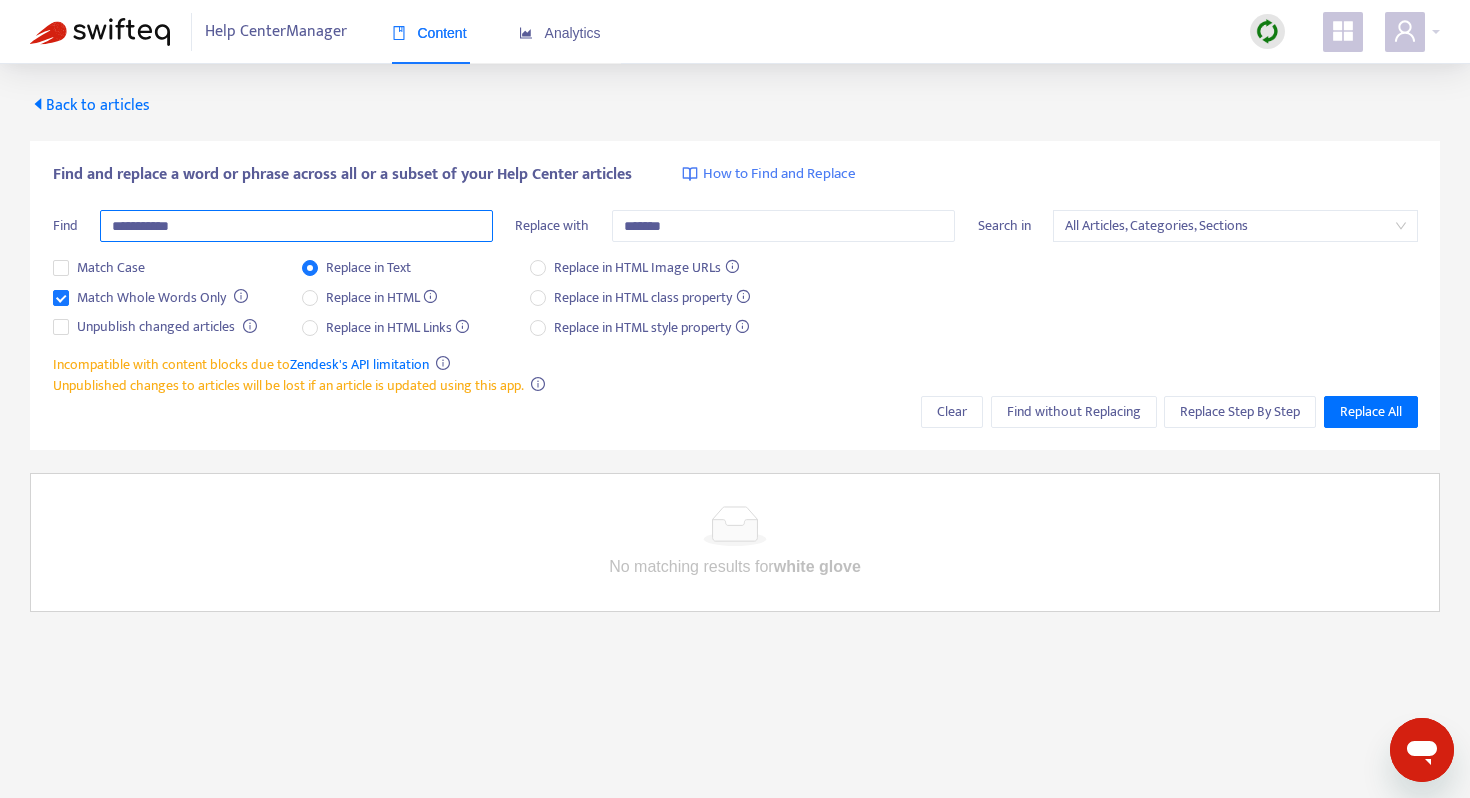 click on "**********" at bounding box center [296, 226] 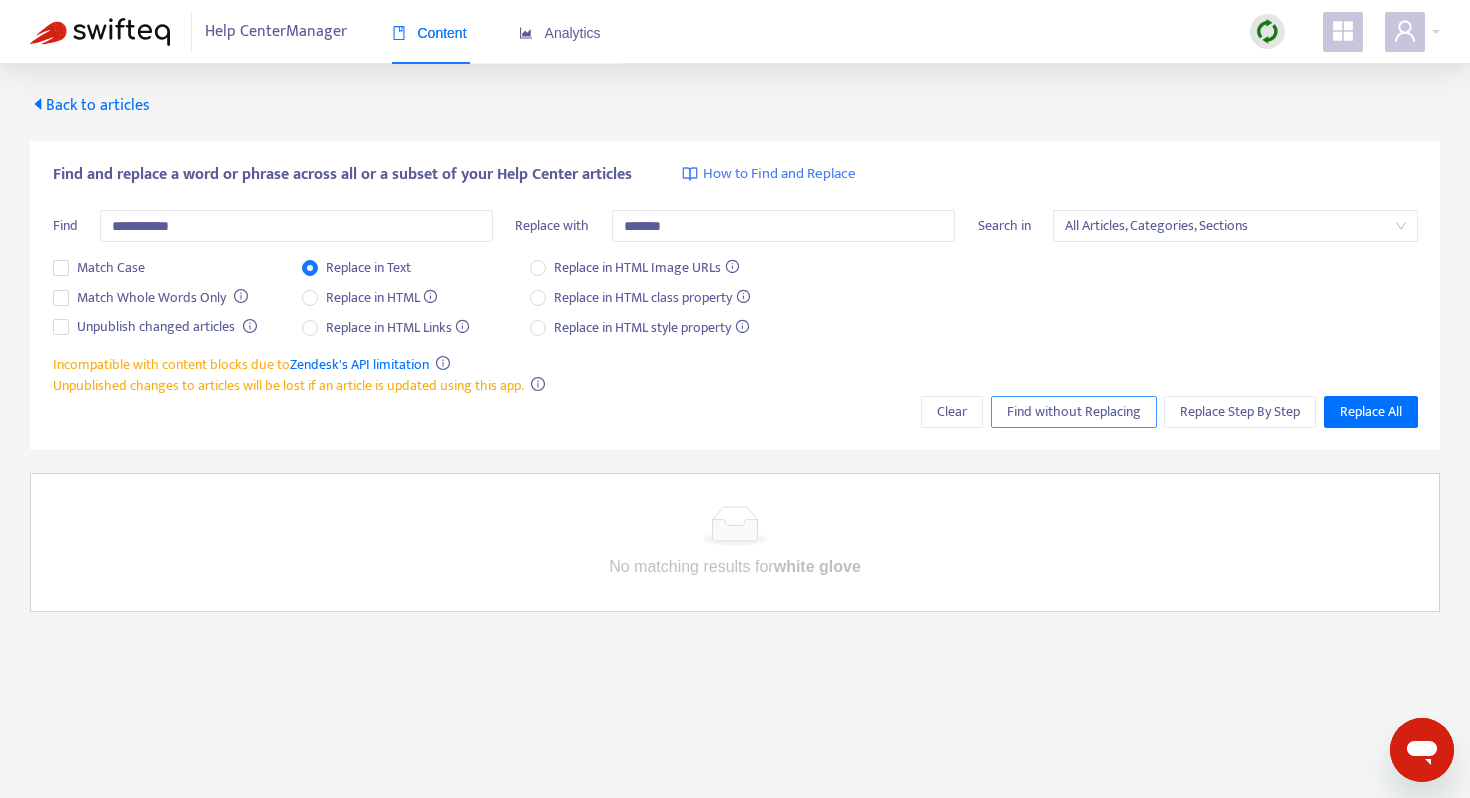 click on "Find without Replacing" at bounding box center [1074, 412] 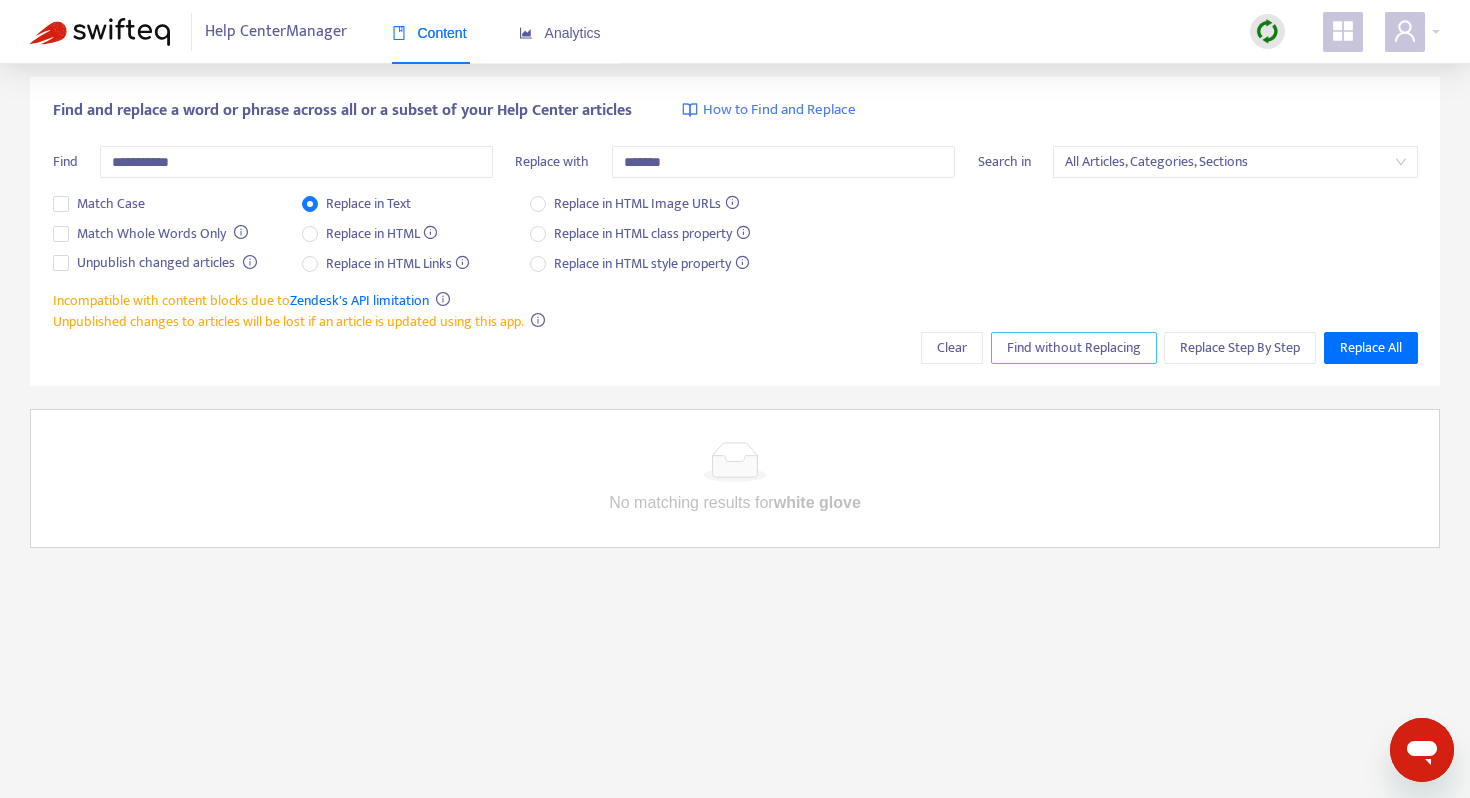 scroll, scrollTop: 0, scrollLeft: 0, axis: both 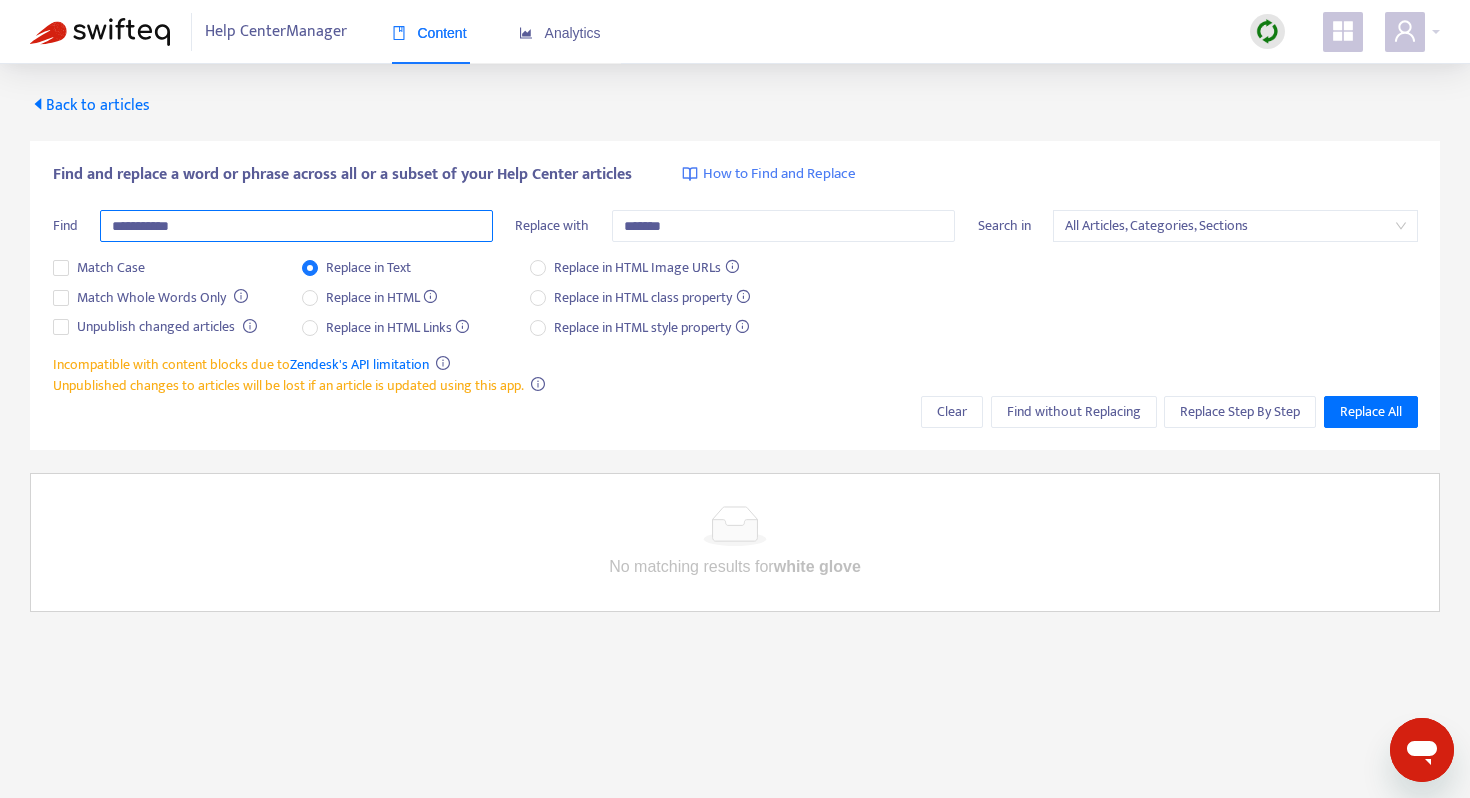 click on "**********" at bounding box center (296, 226) 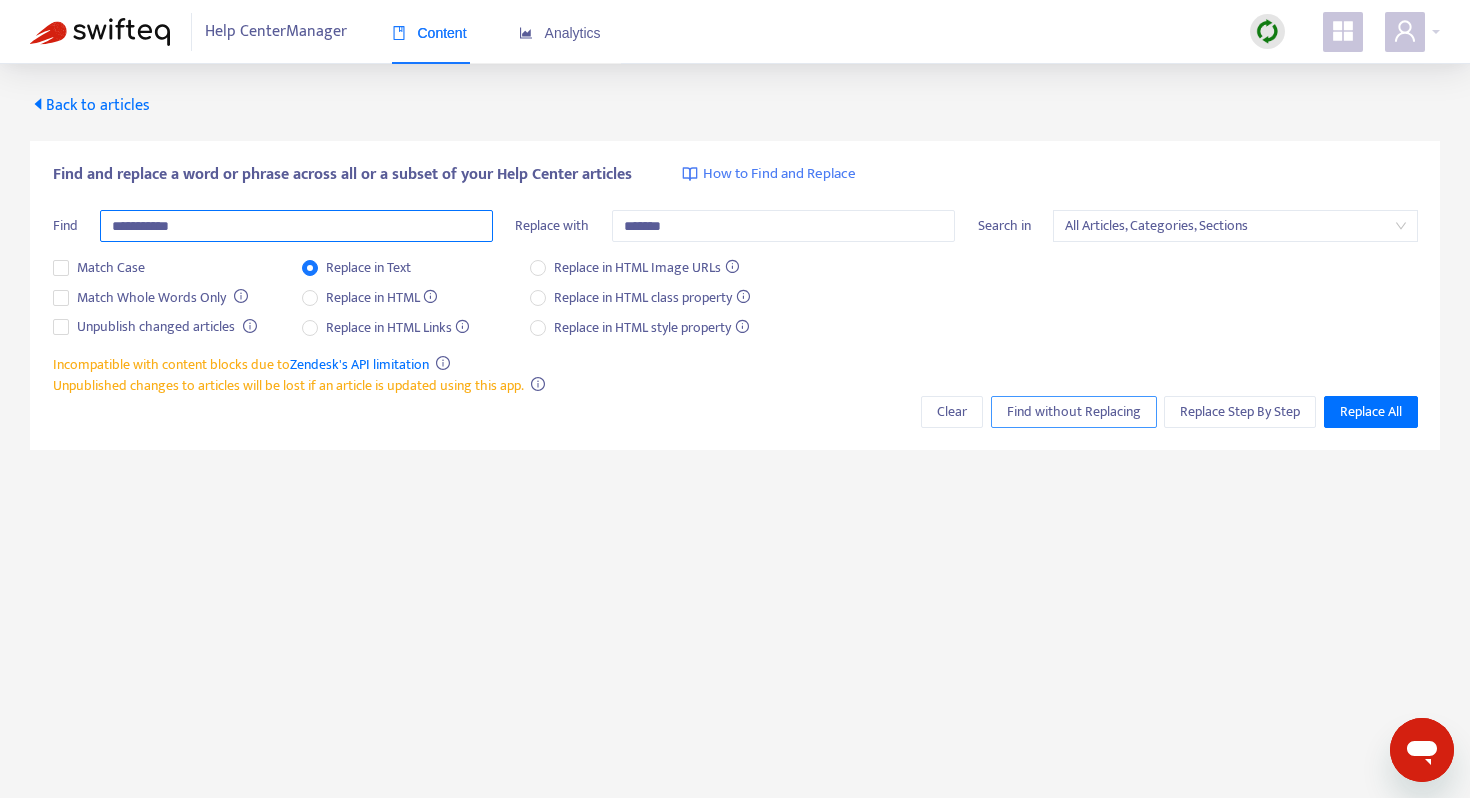 type on "**********" 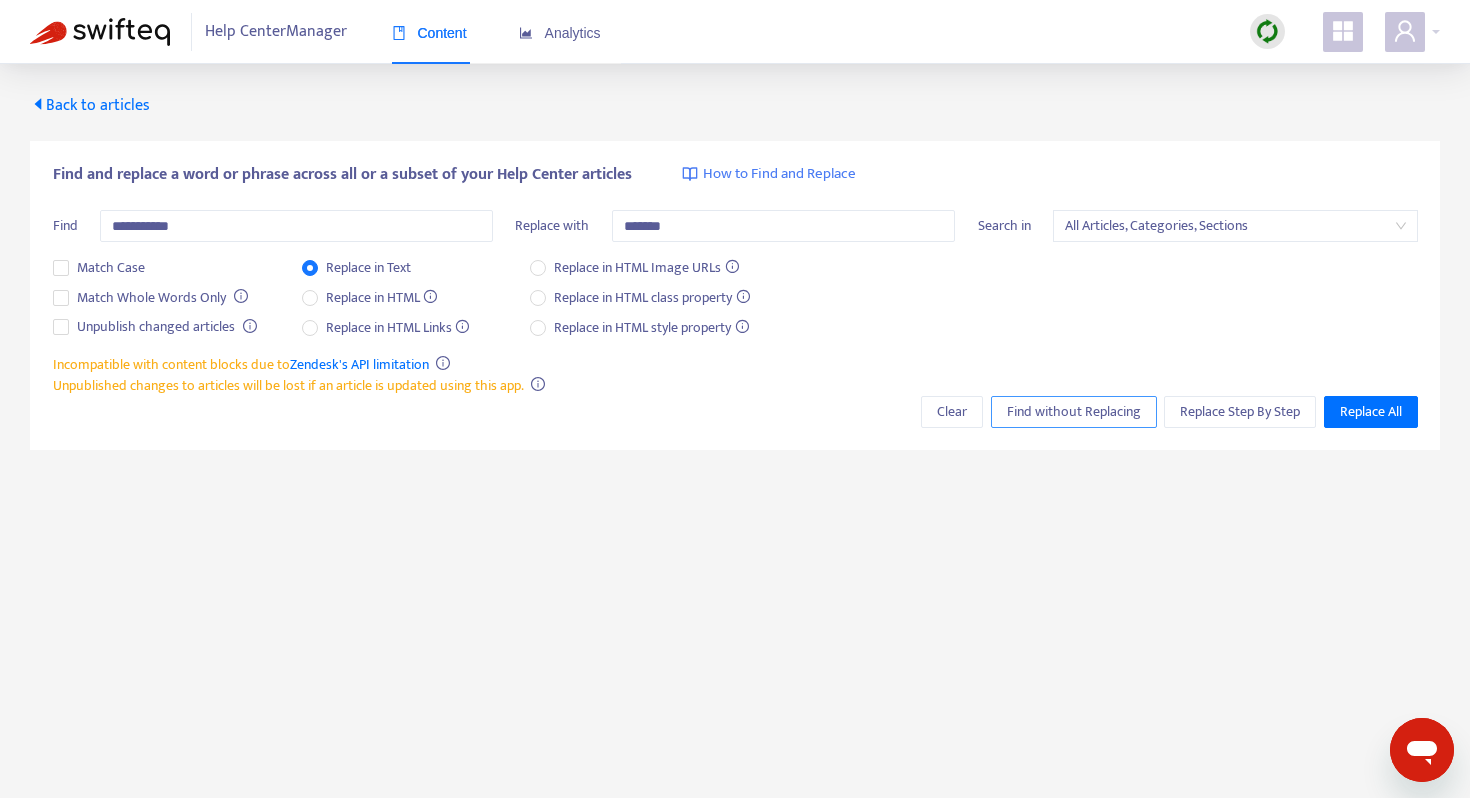 click on "Find without Replacing" at bounding box center (1074, 412) 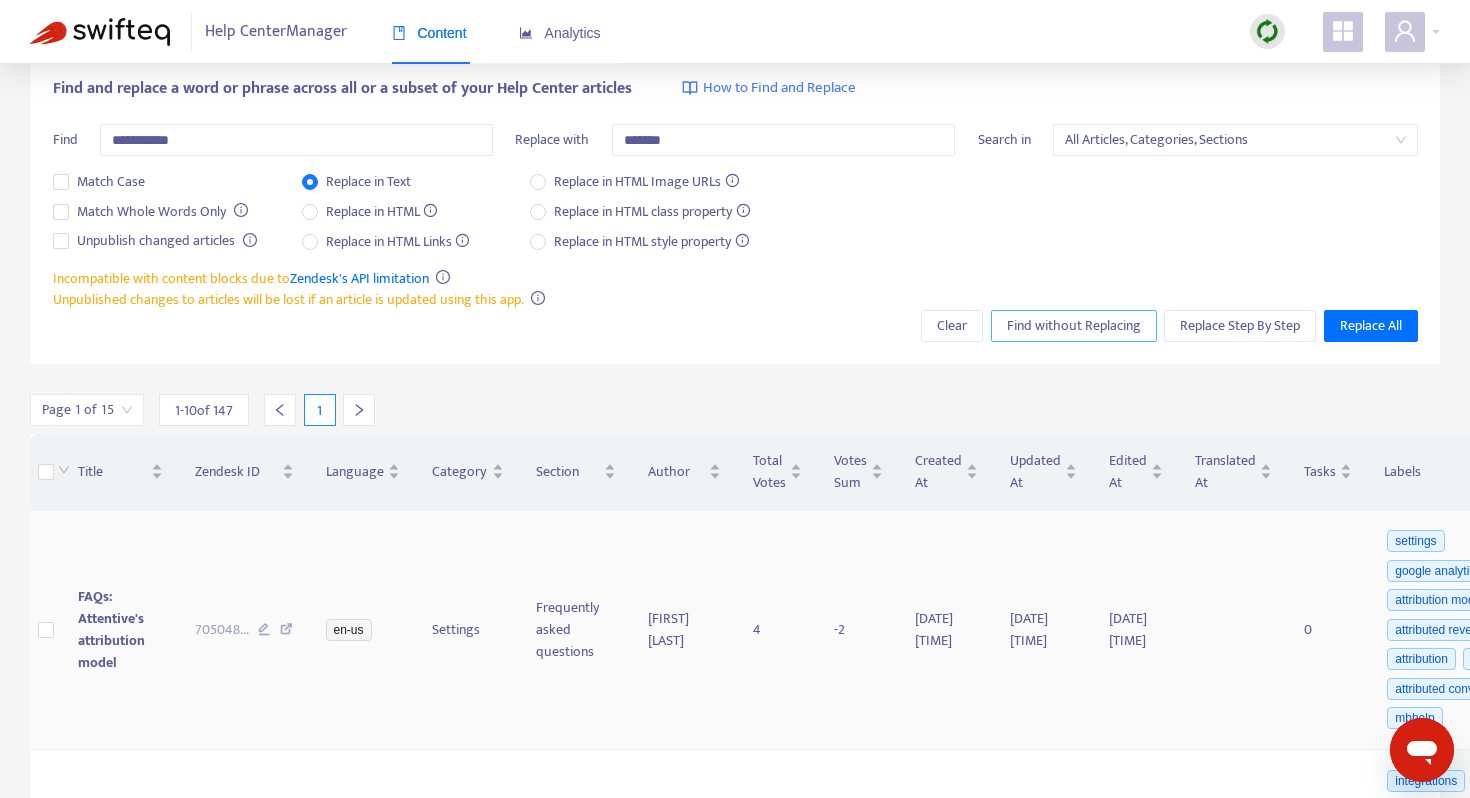 scroll, scrollTop: 0, scrollLeft: 0, axis: both 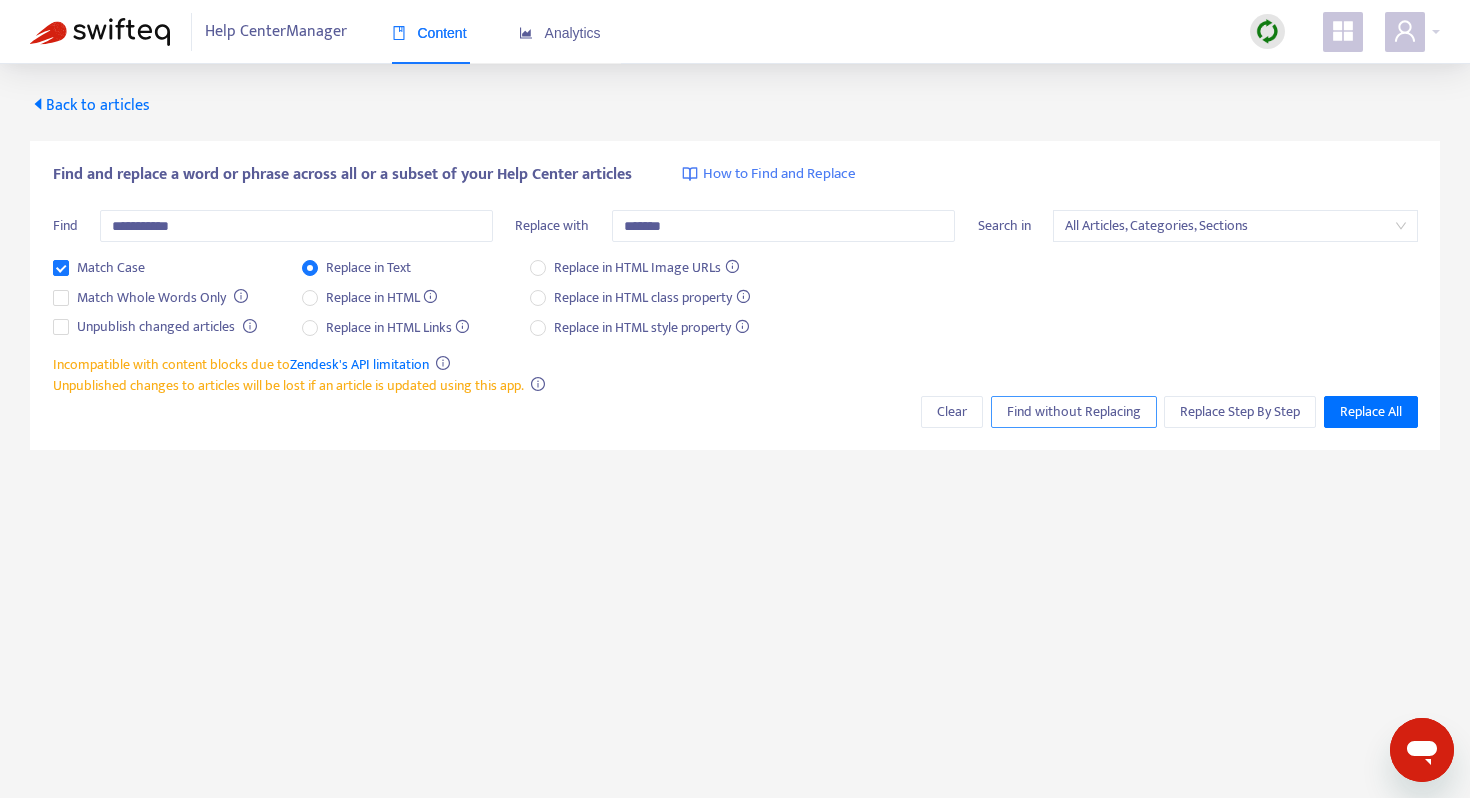 click on "Find without Replacing" at bounding box center [1074, 412] 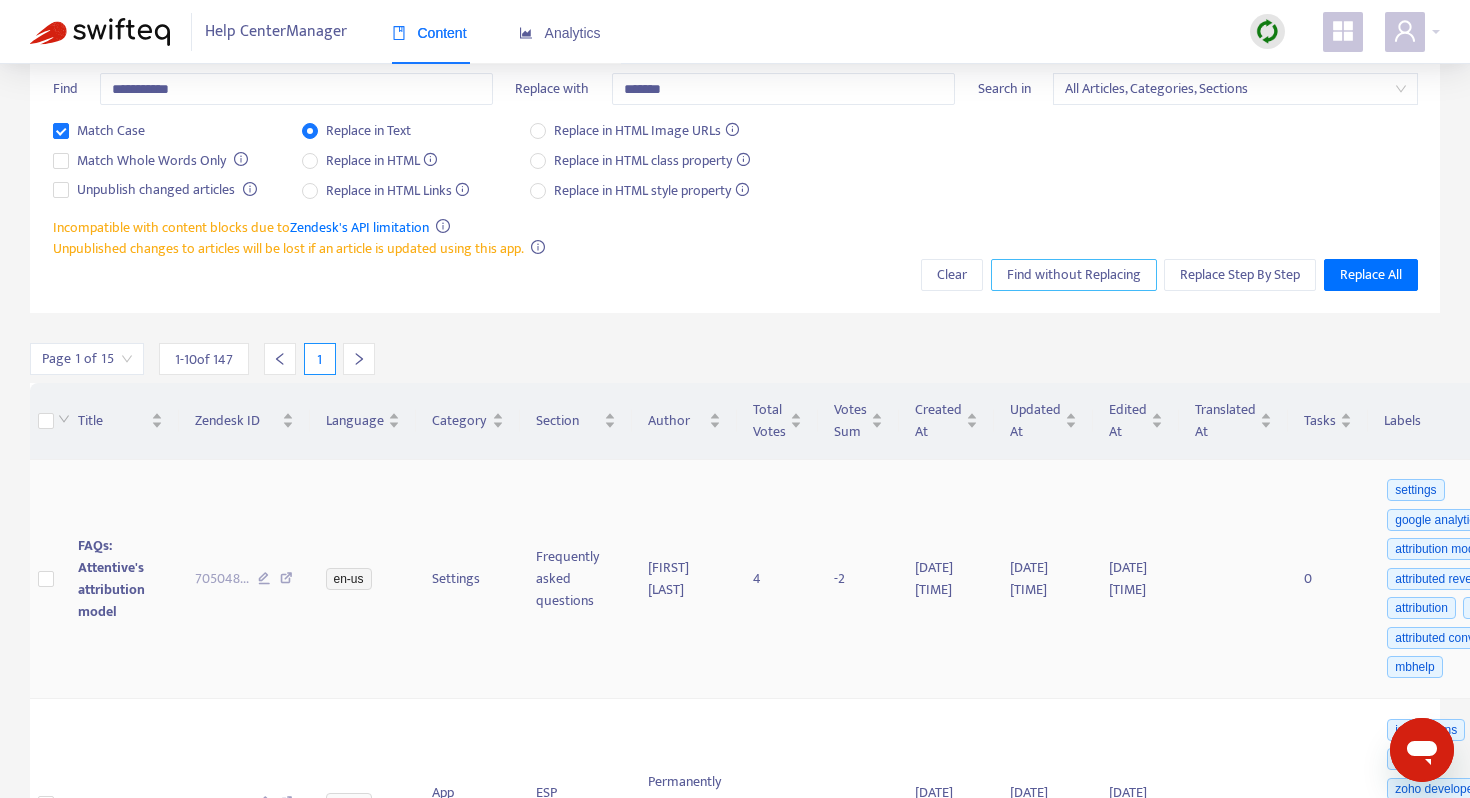 scroll, scrollTop: 0, scrollLeft: 0, axis: both 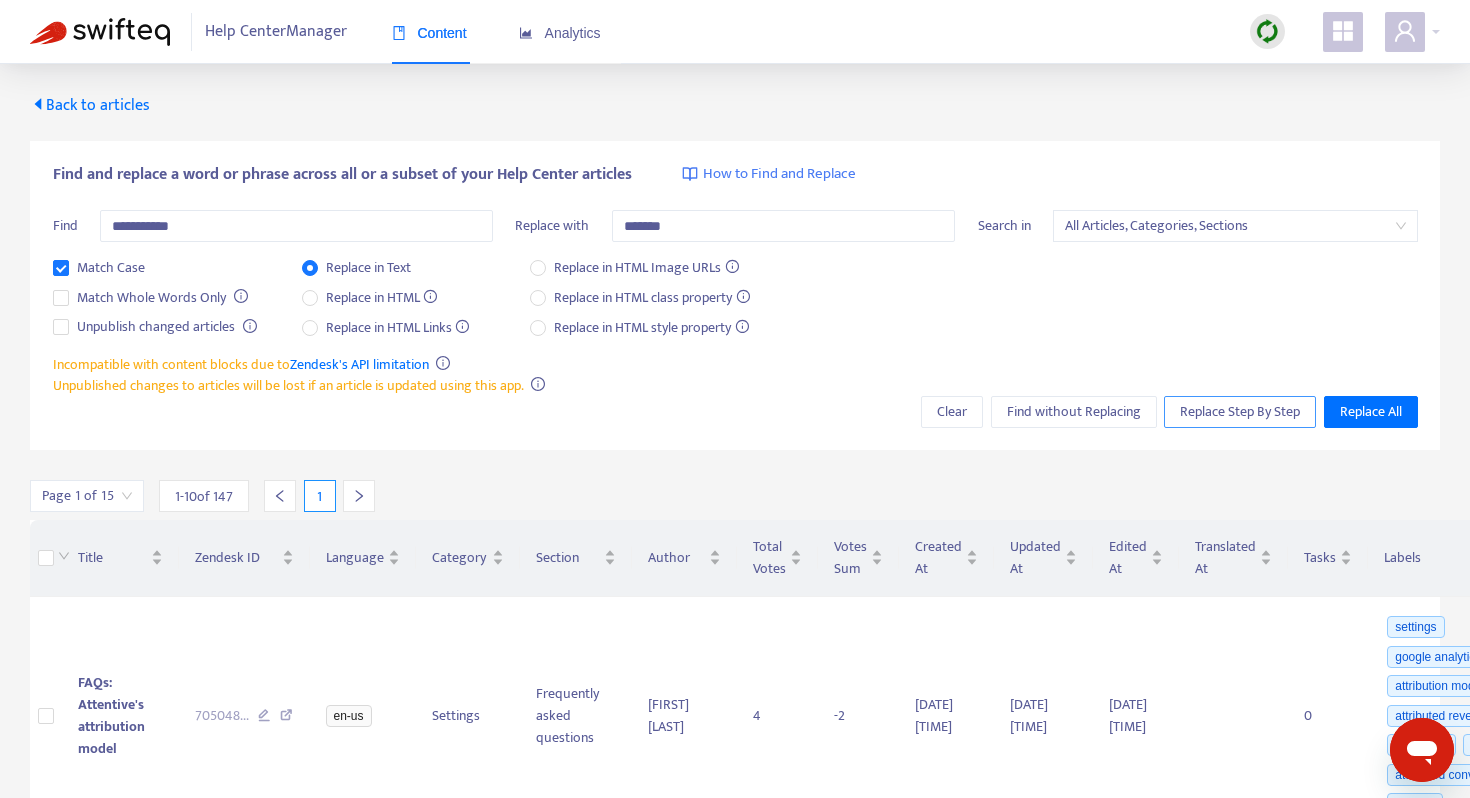 click on "Replace Step By Step" at bounding box center (1240, 412) 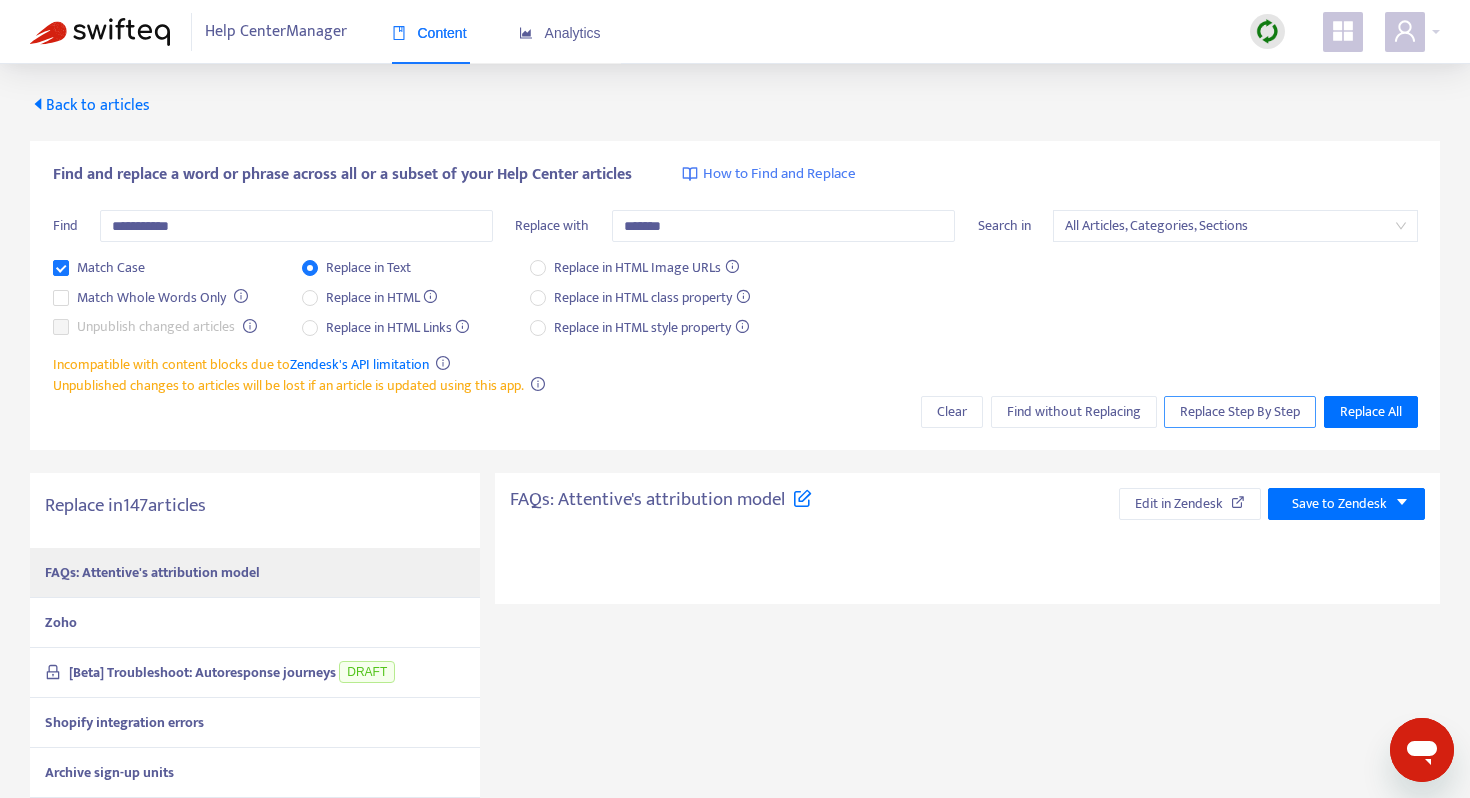 type on "**********" 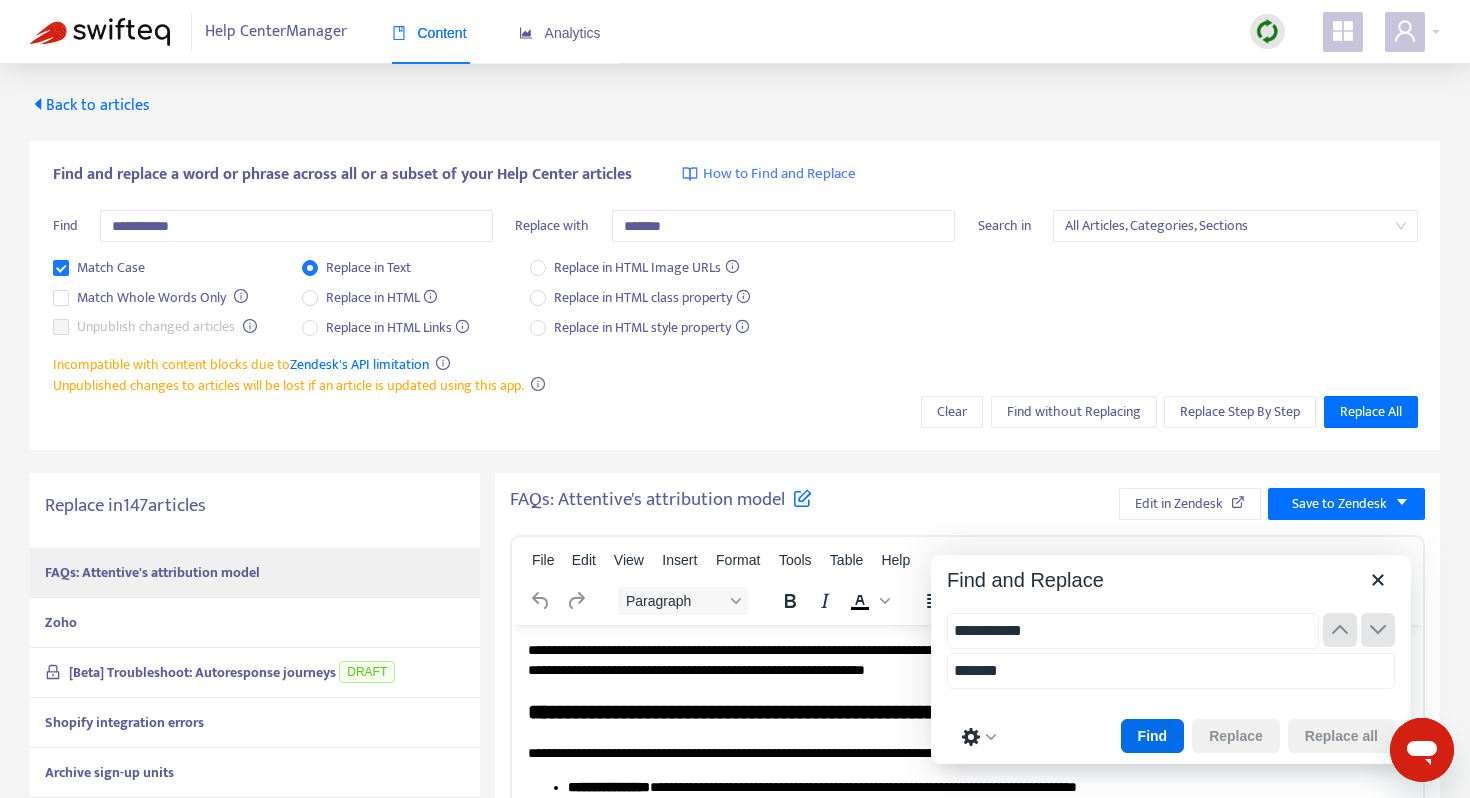 scroll, scrollTop: 236, scrollLeft: 0, axis: vertical 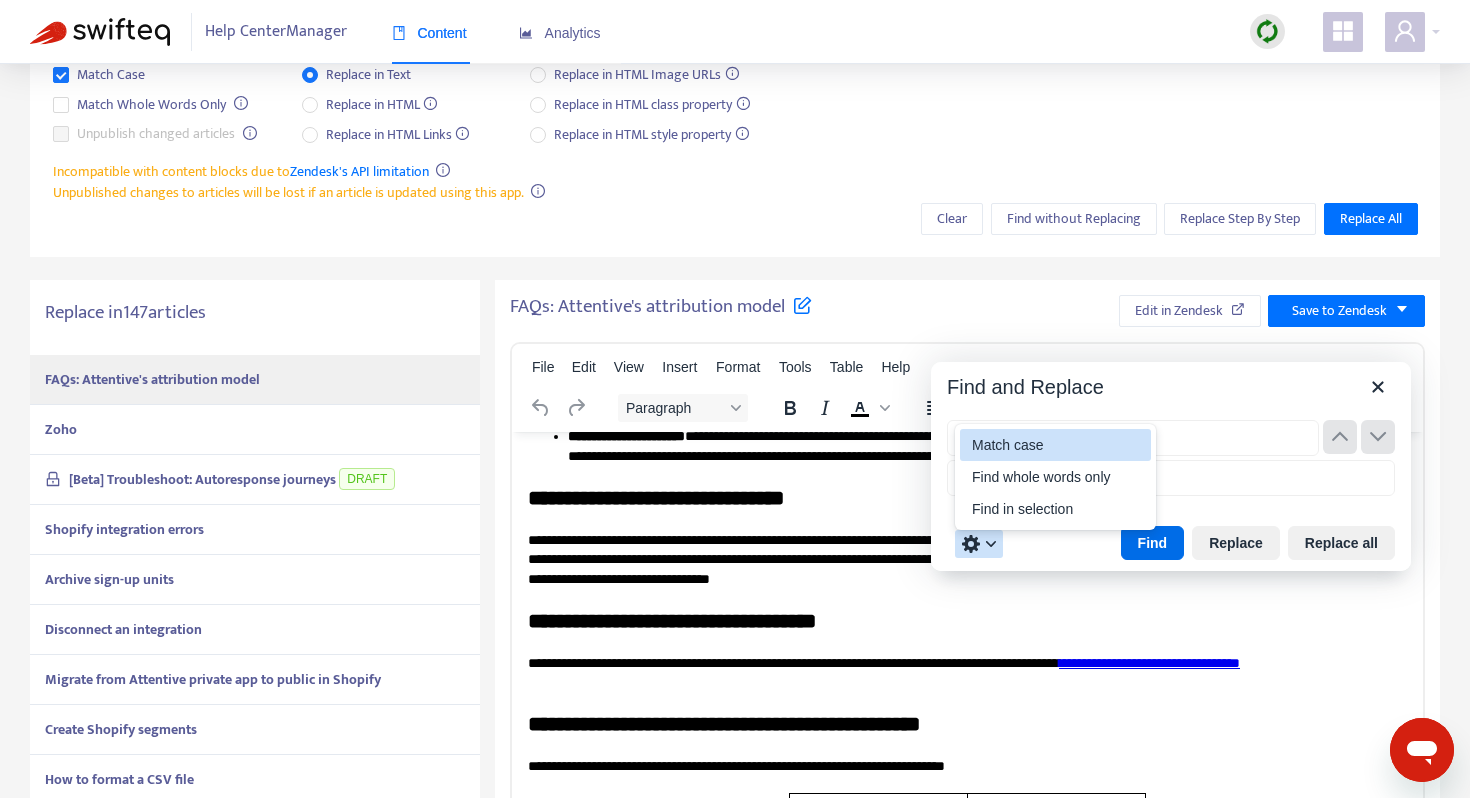 type on "**********" 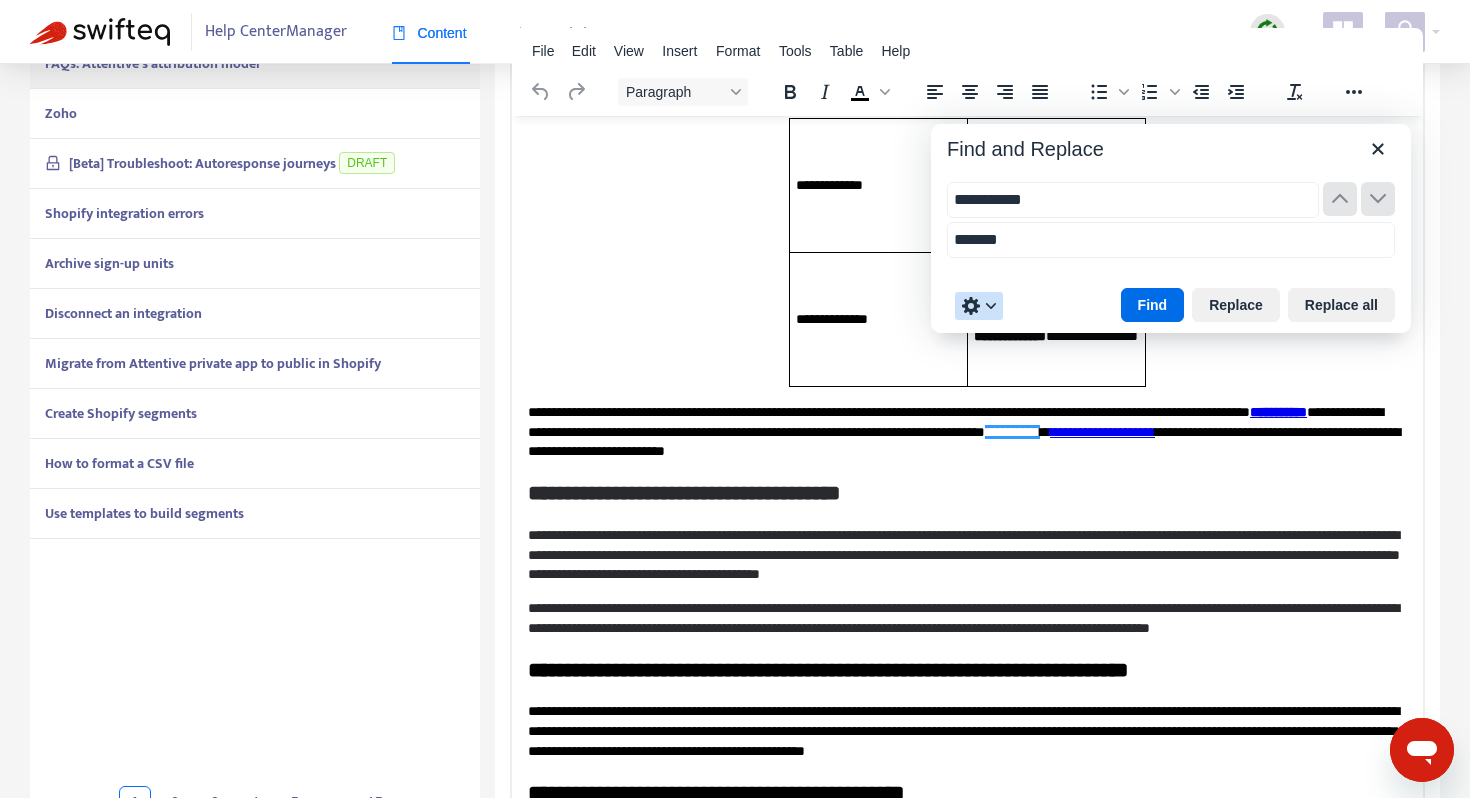 scroll, scrollTop: 565, scrollLeft: 0, axis: vertical 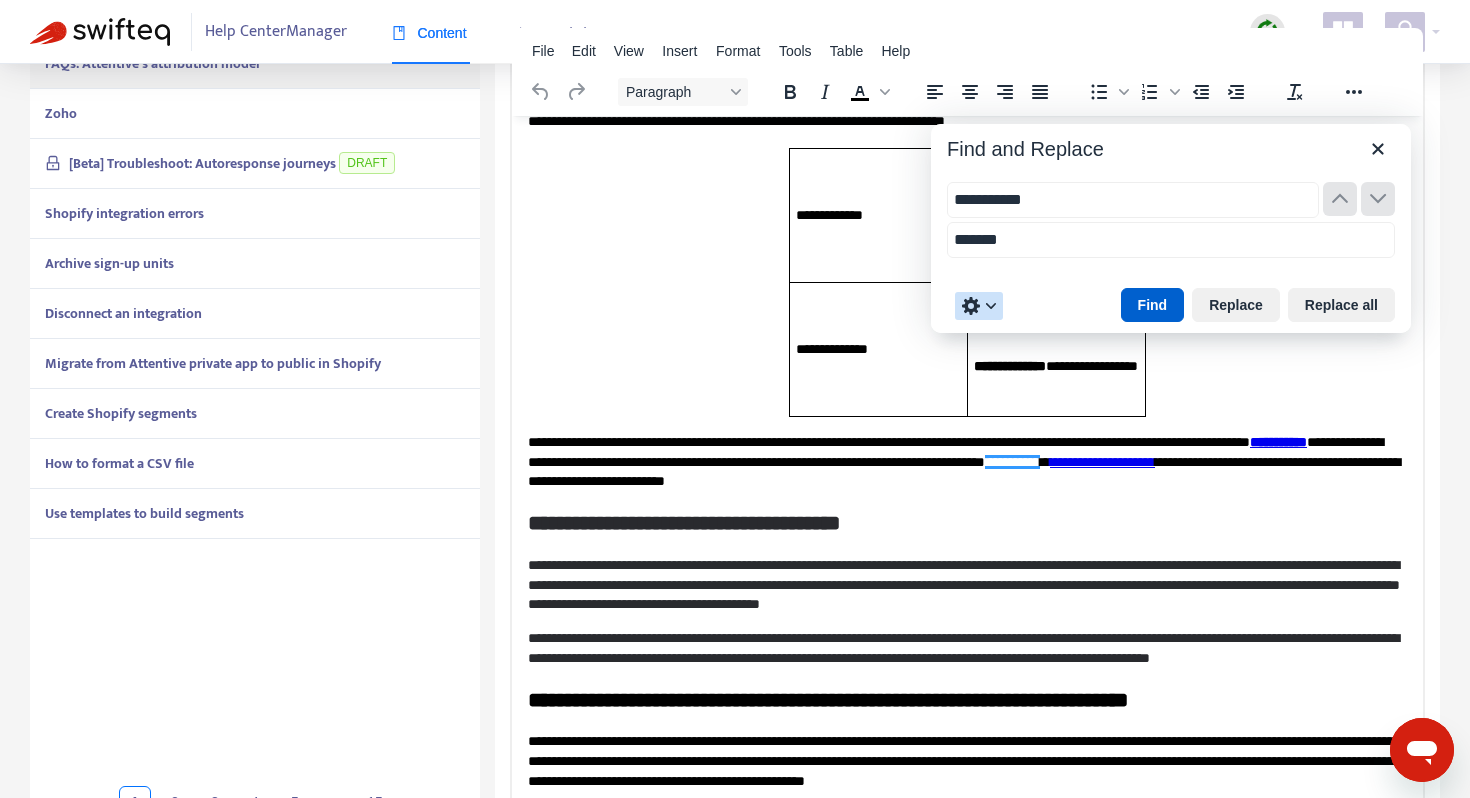 click on "Find" at bounding box center (1153, 305) 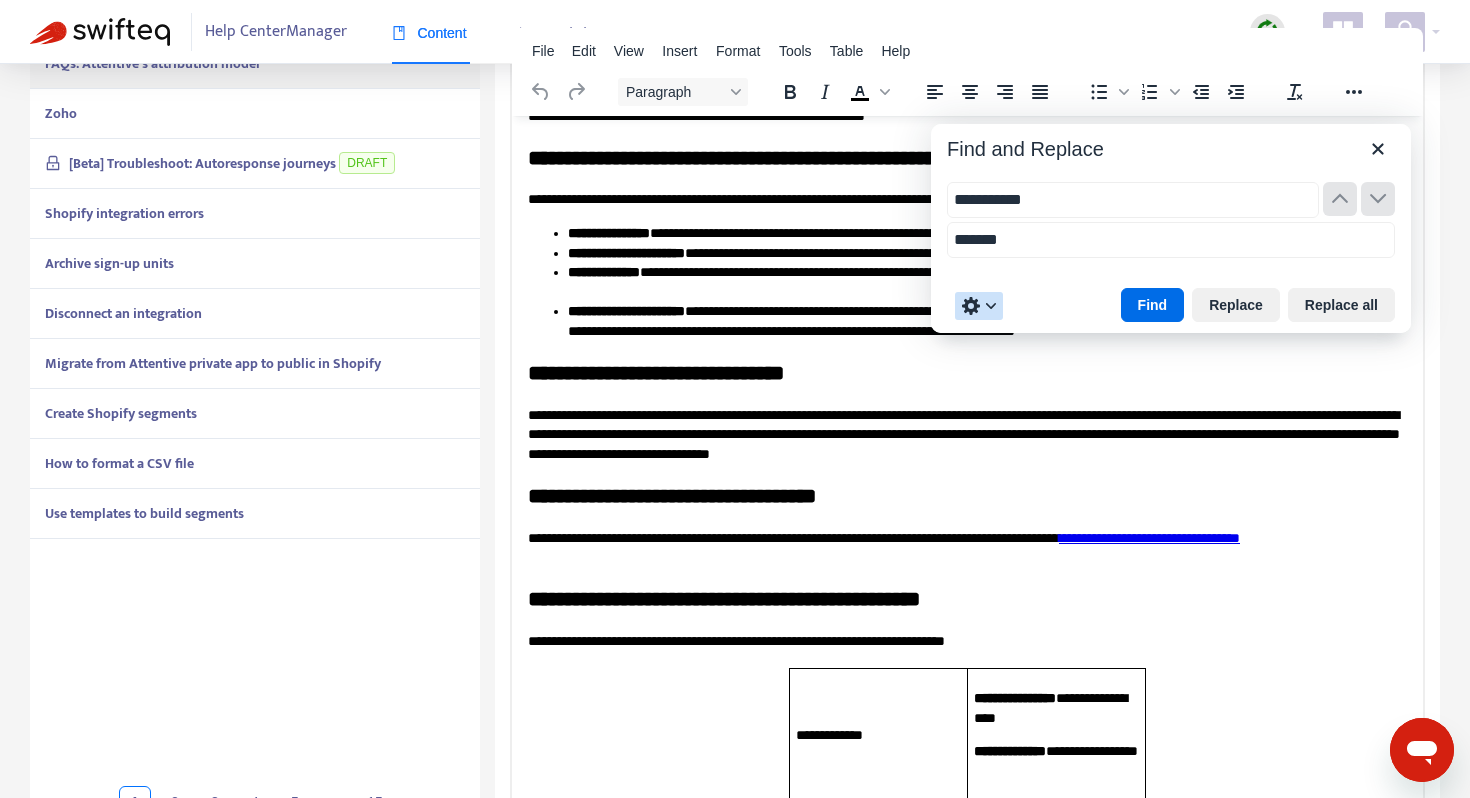 scroll, scrollTop: 47, scrollLeft: 0, axis: vertical 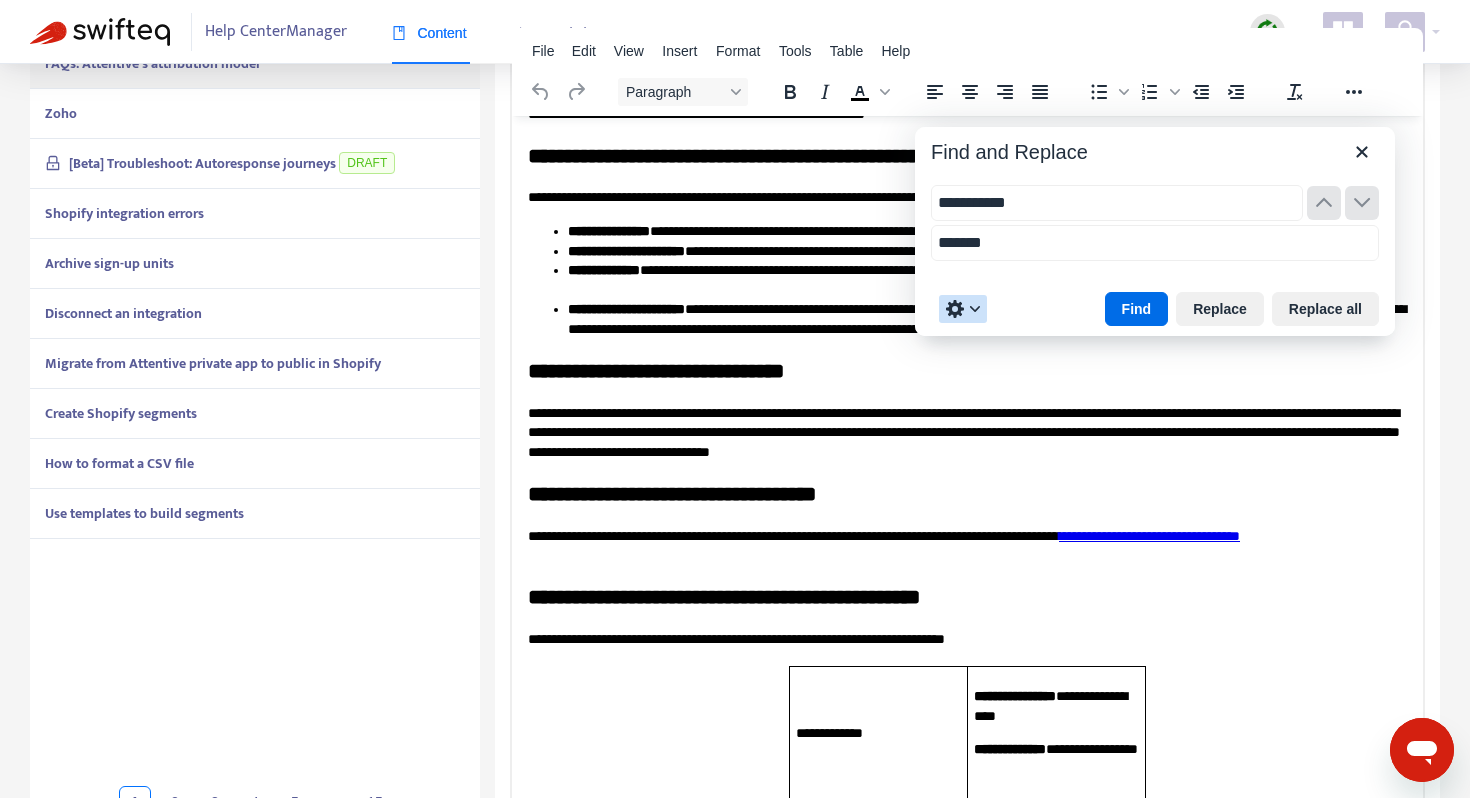 drag, startPoint x: 1224, startPoint y: 146, endPoint x: 1206, endPoint y: 153, distance: 19.313208 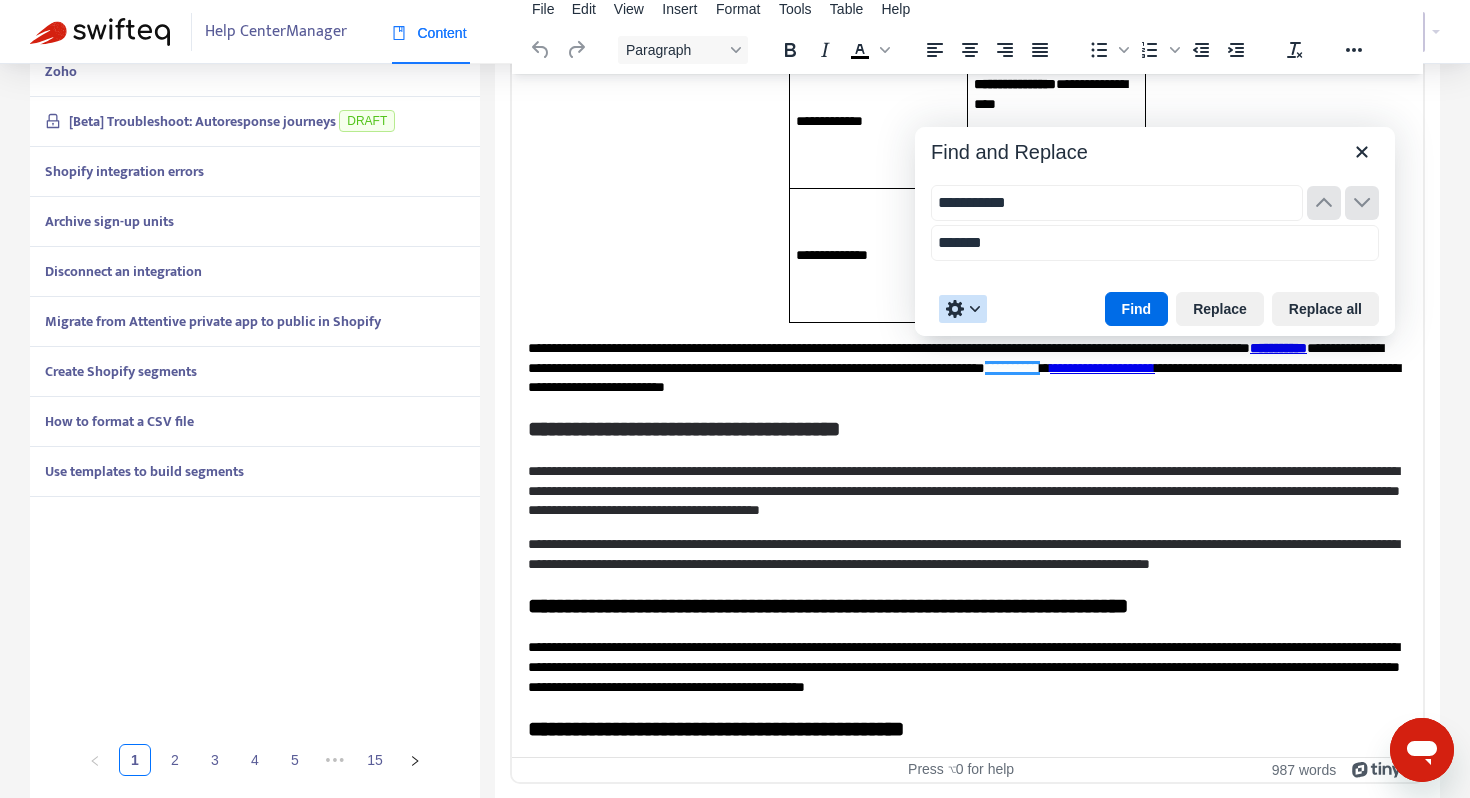scroll, scrollTop: 608, scrollLeft: 0, axis: vertical 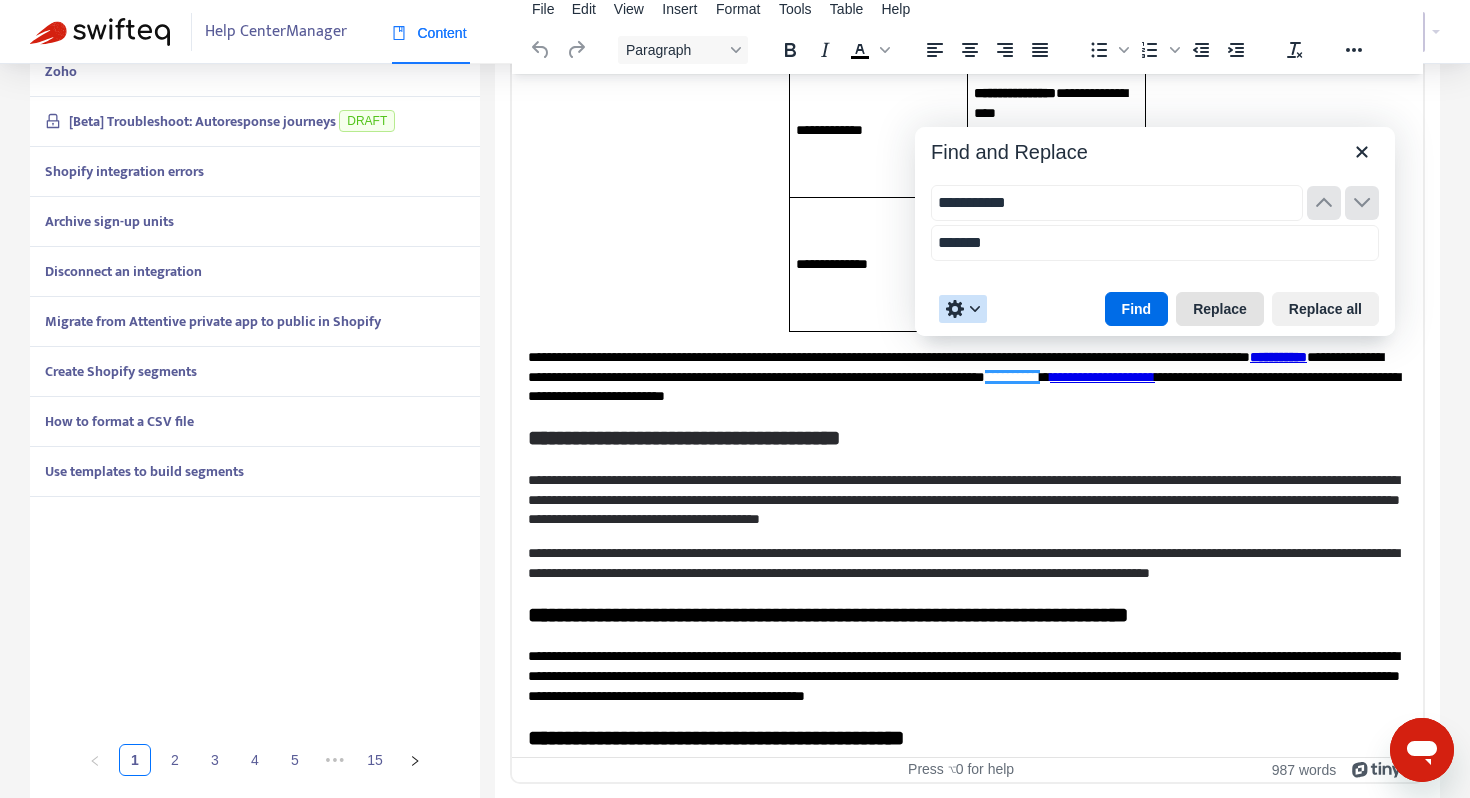 click on "Replace" at bounding box center (1220, 309) 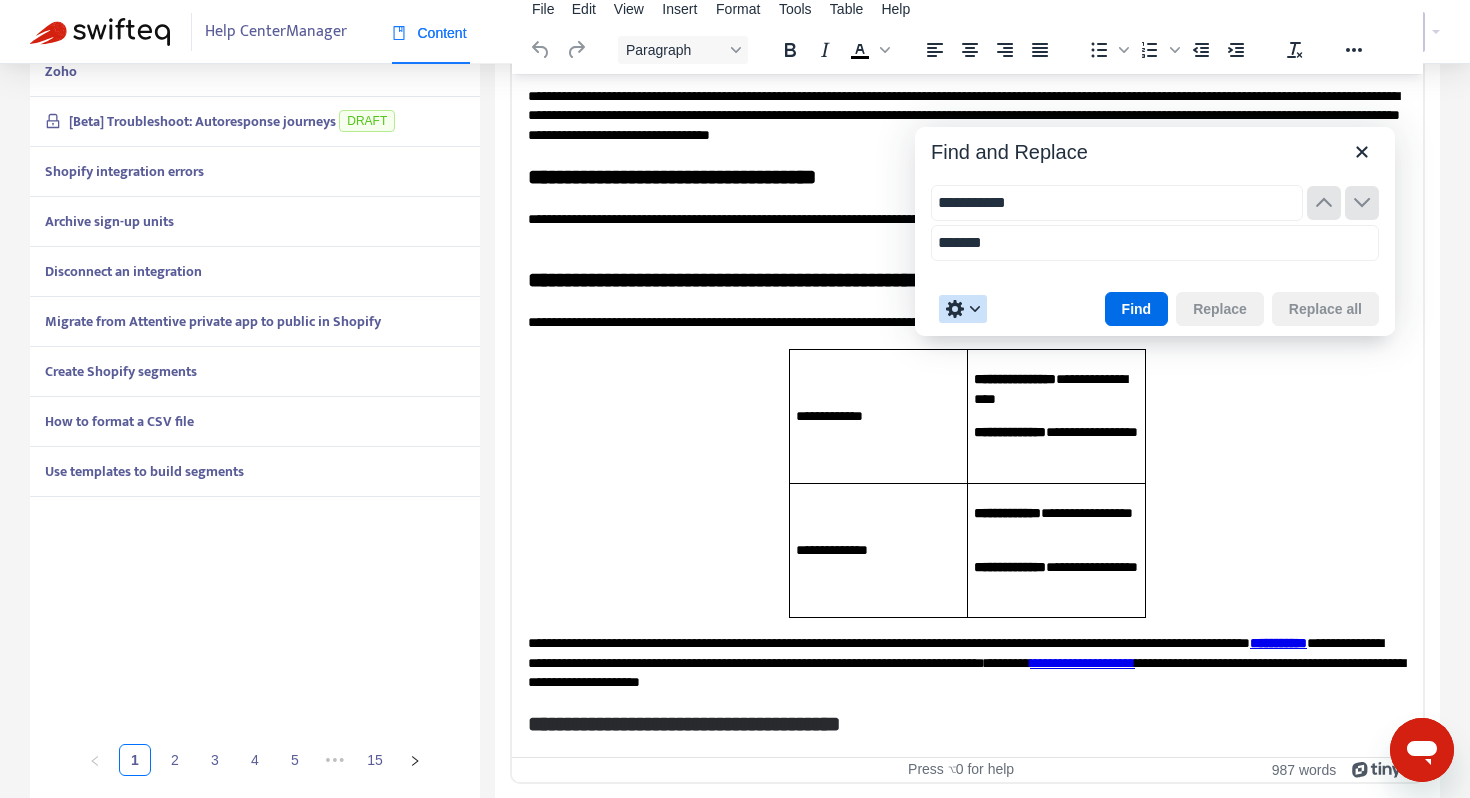 scroll, scrollTop: 0, scrollLeft: 0, axis: both 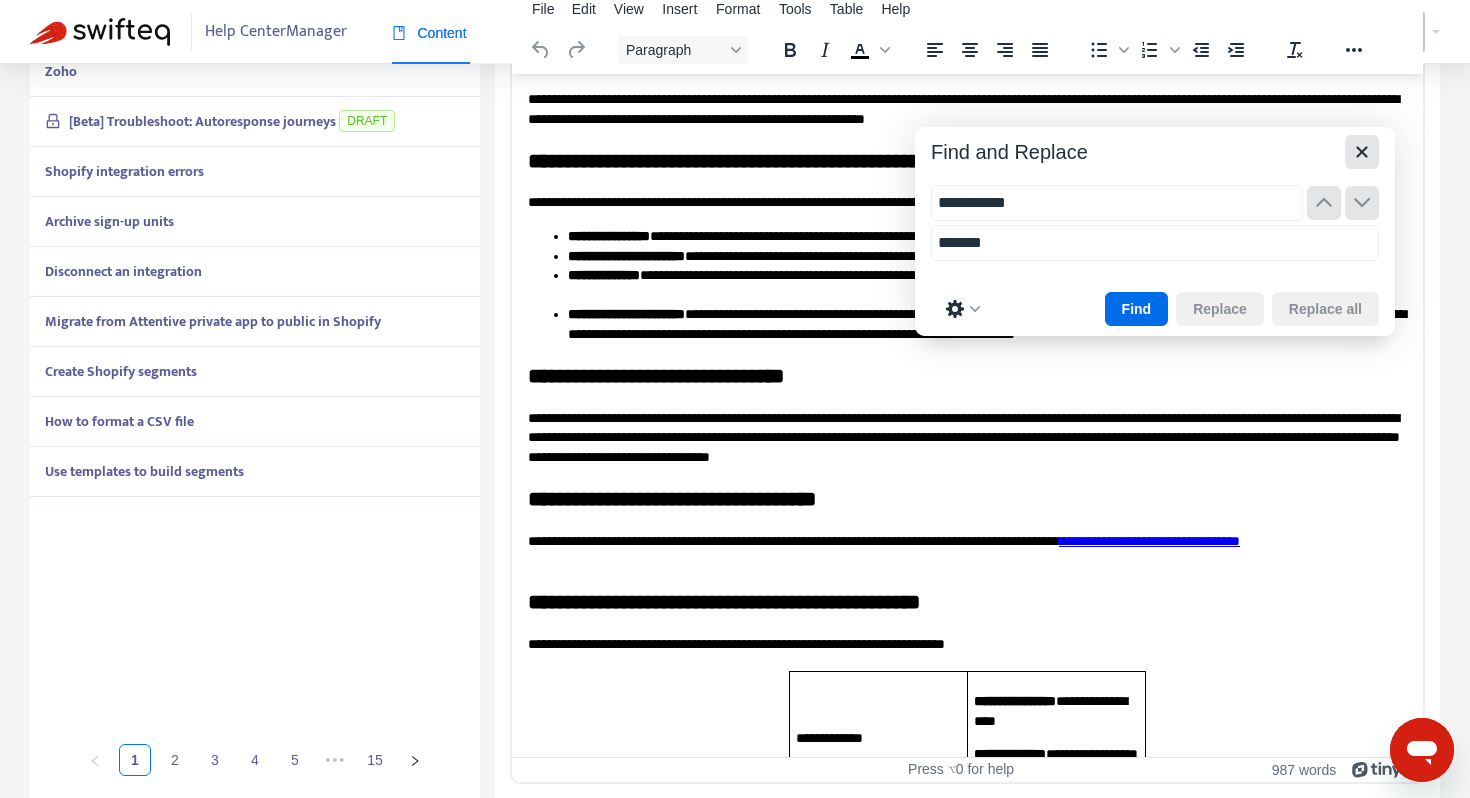 click 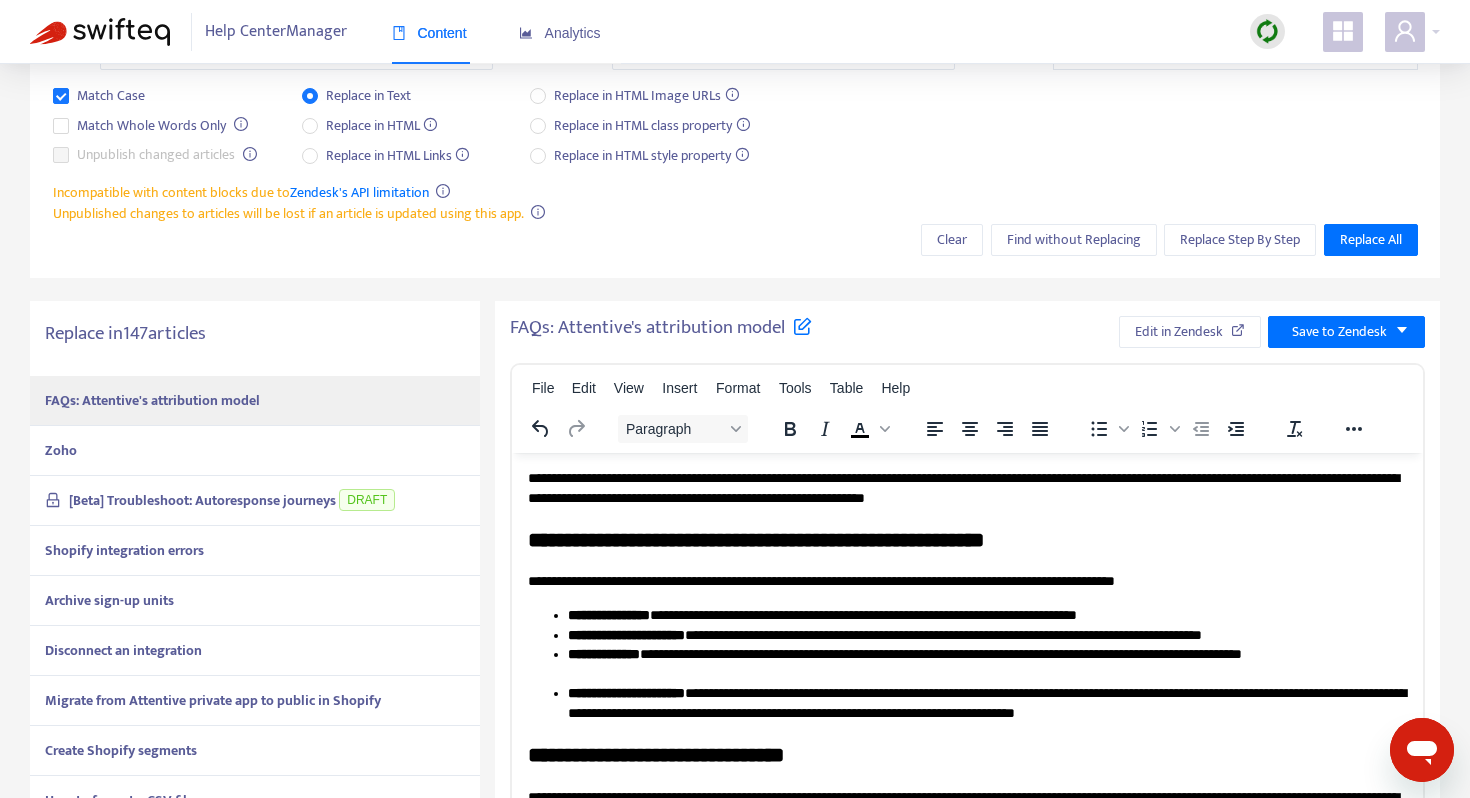 scroll, scrollTop: 181, scrollLeft: 0, axis: vertical 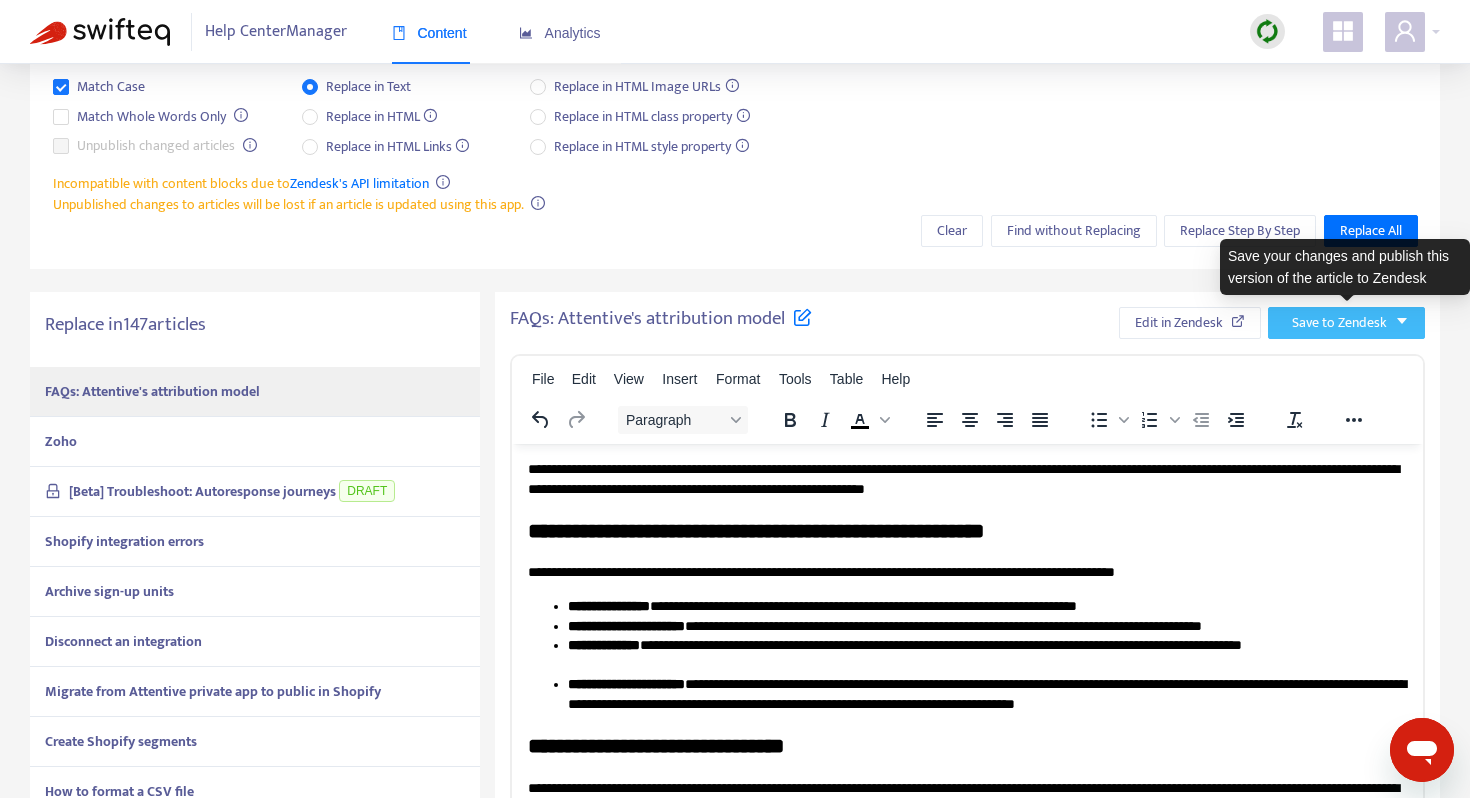 click on "Save to Zendesk" at bounding box center (1339, 323) 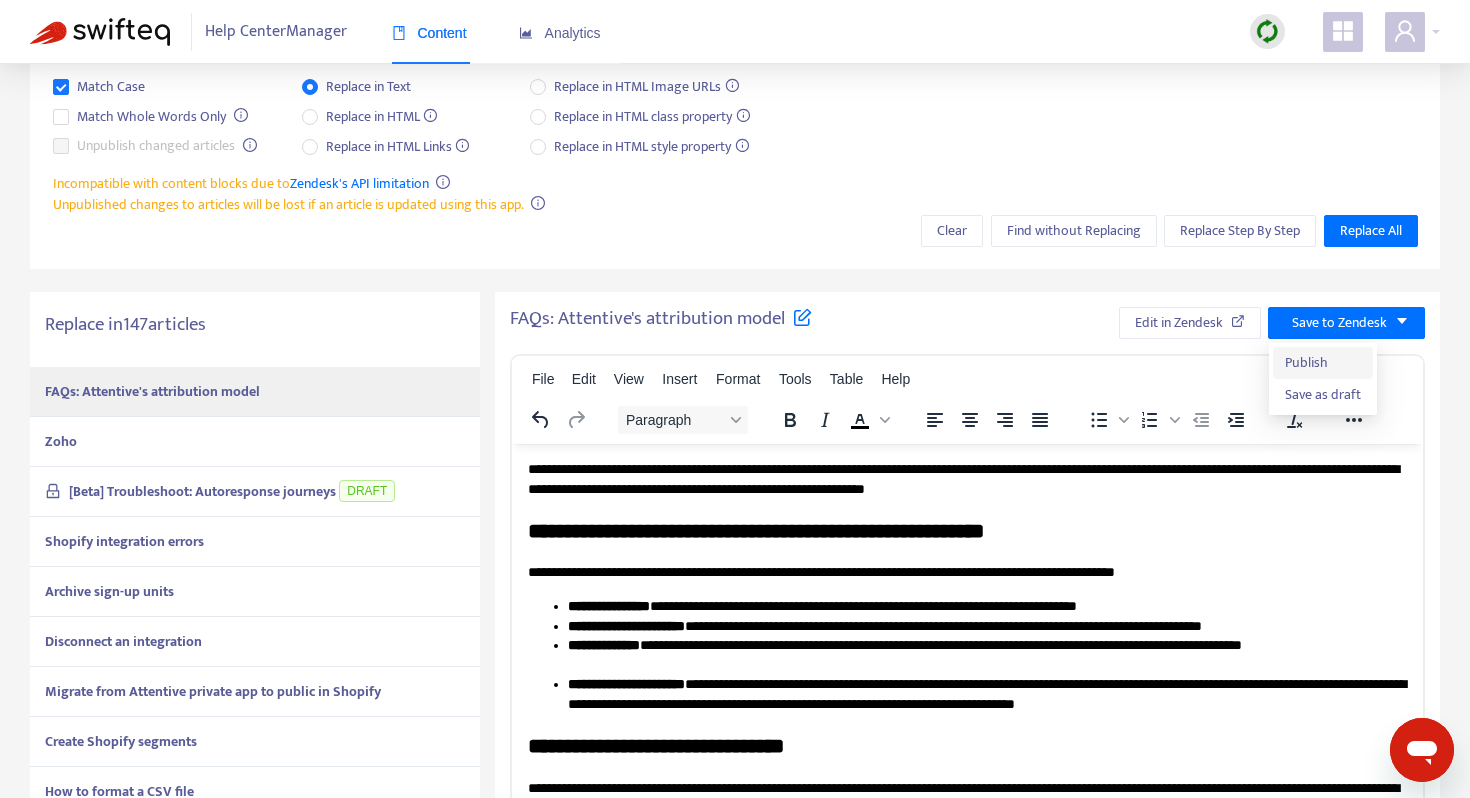 click on "Publish" at bounding box center (1323, 363) 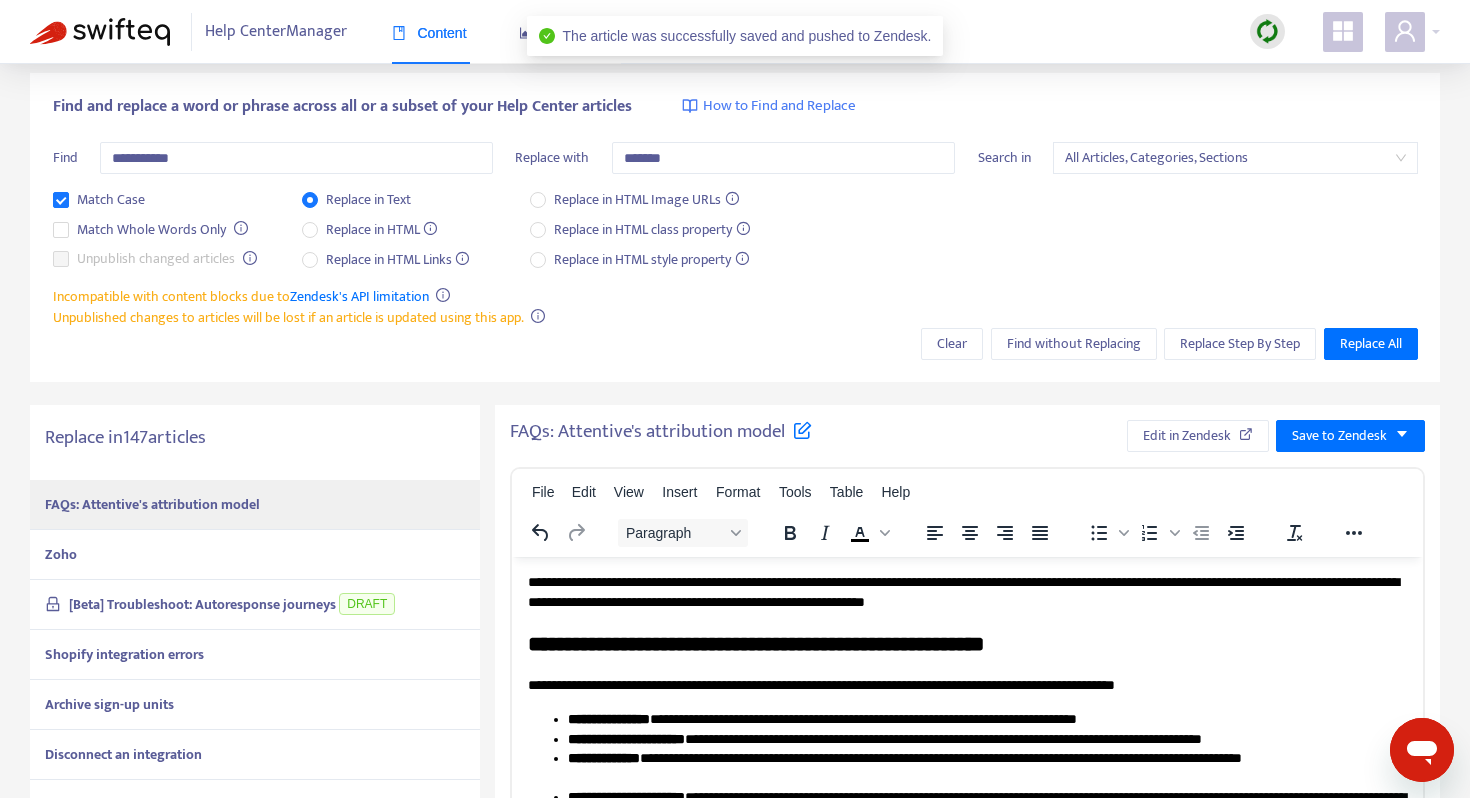 scroll, scrollTop: 0, scrollLeft: 0, axis: both 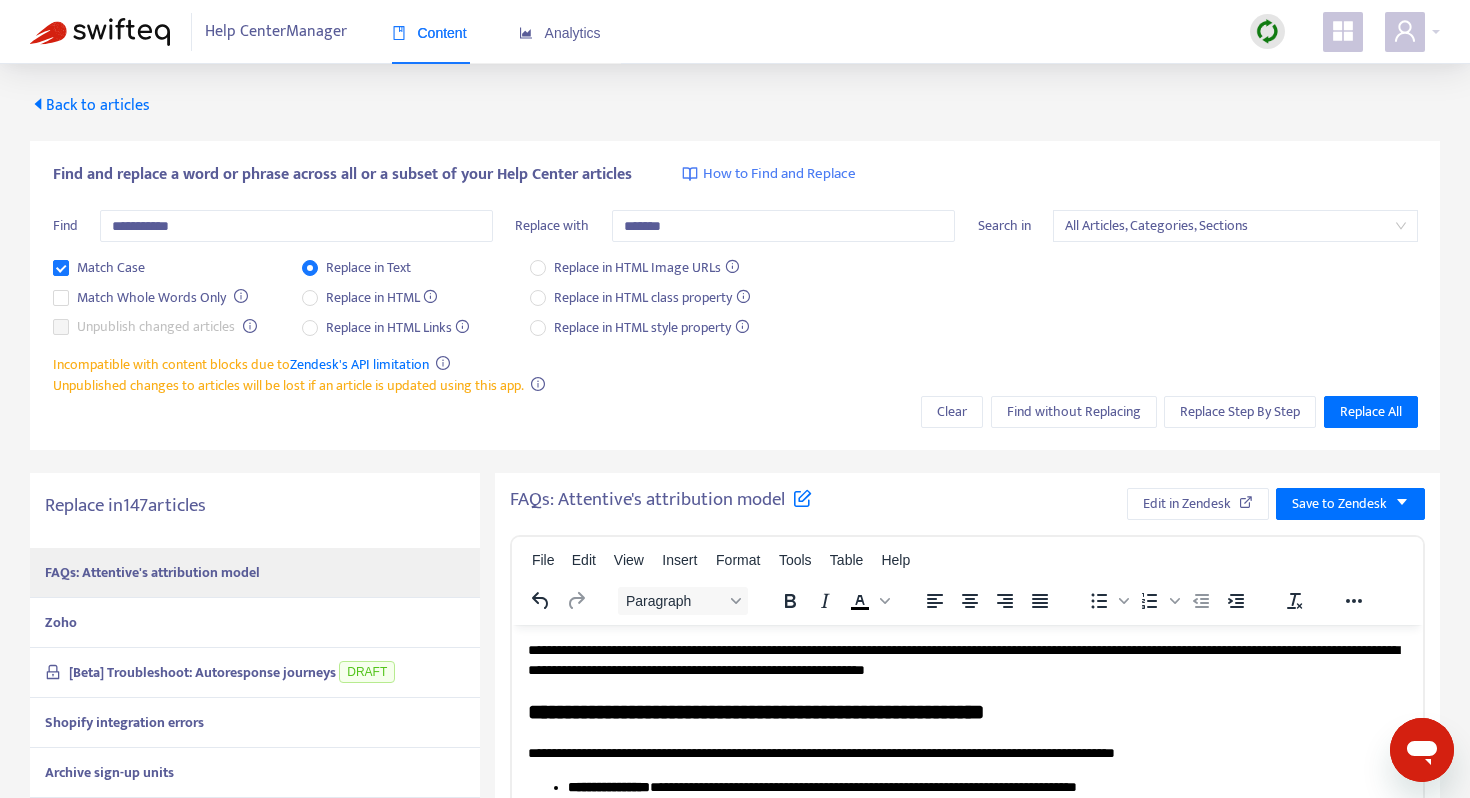 click on "Back to articles" at bounding box center [90, 105] 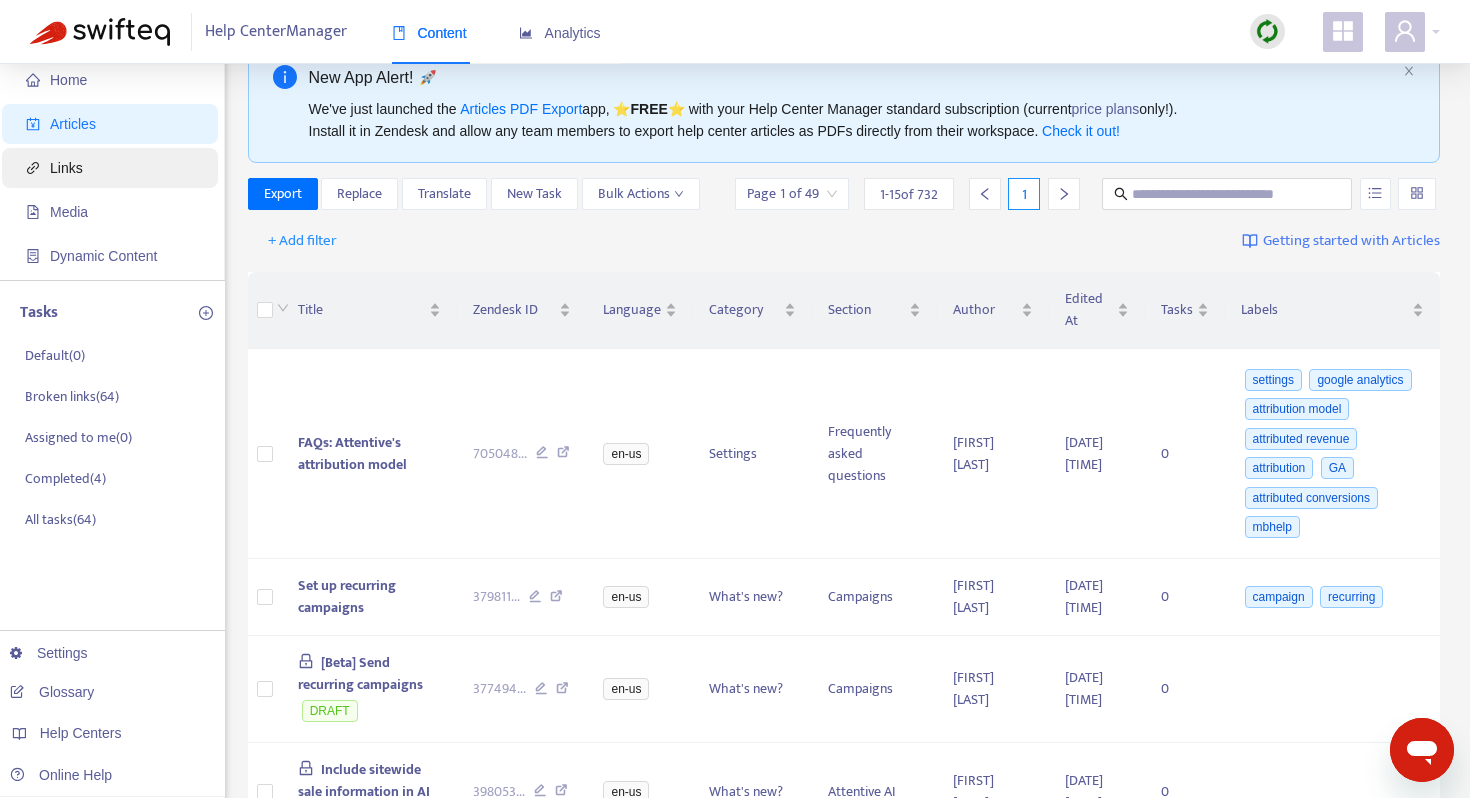 scroll, scrollTop: 0, scrollLeft: 0, axis: both 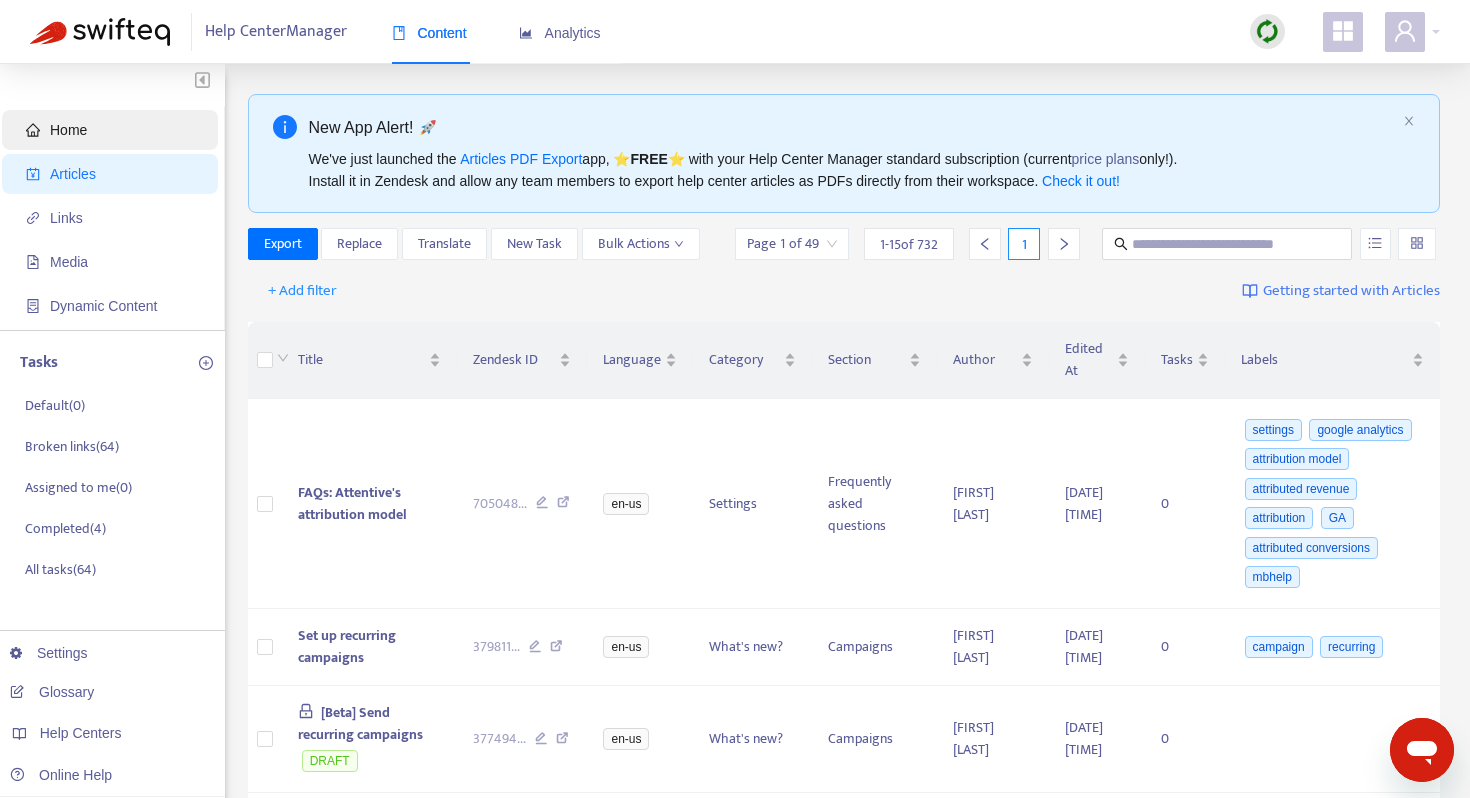 click on "Home" at bounding box center [68, 130] 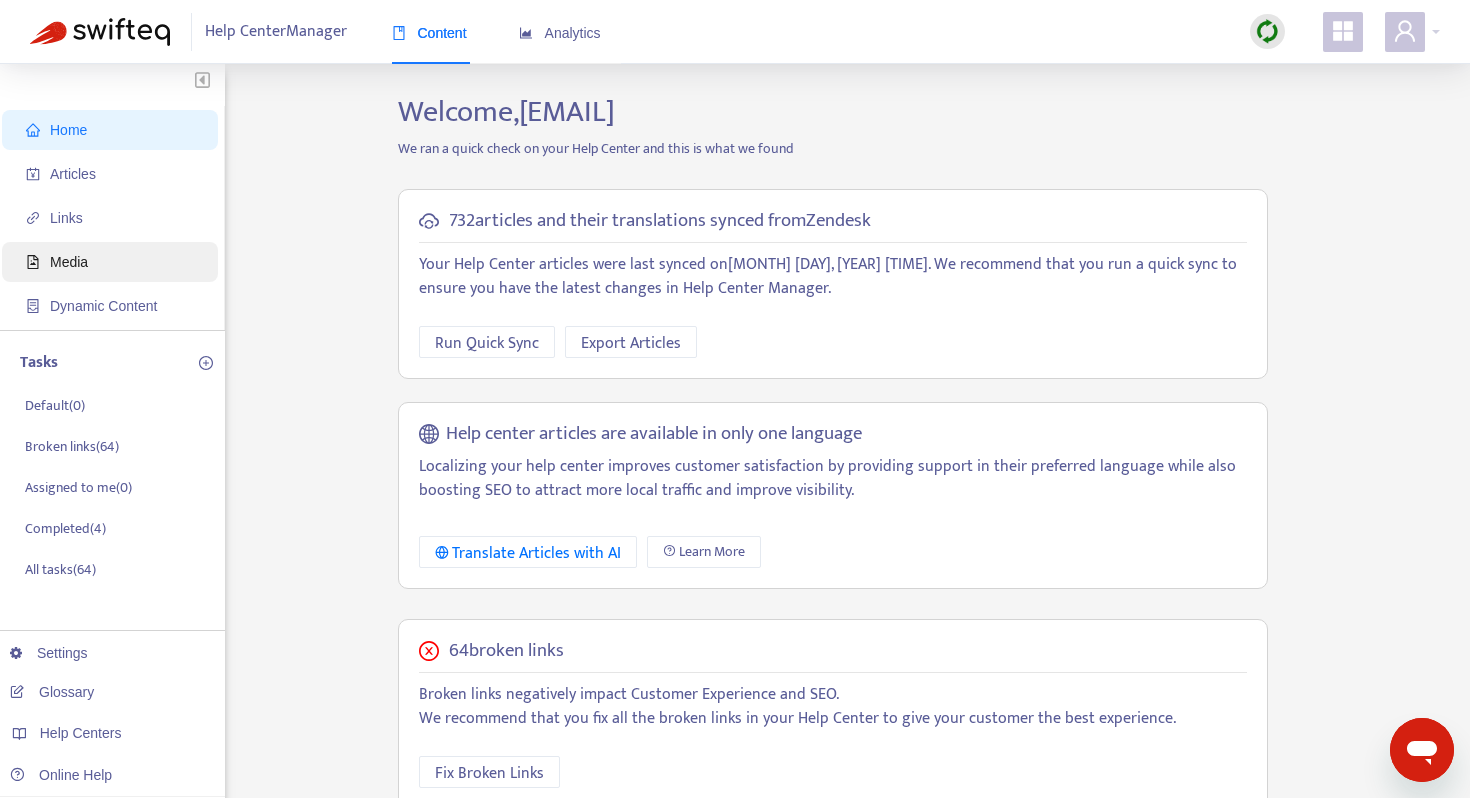 click on "Media" at bounding box center (114, 262) 